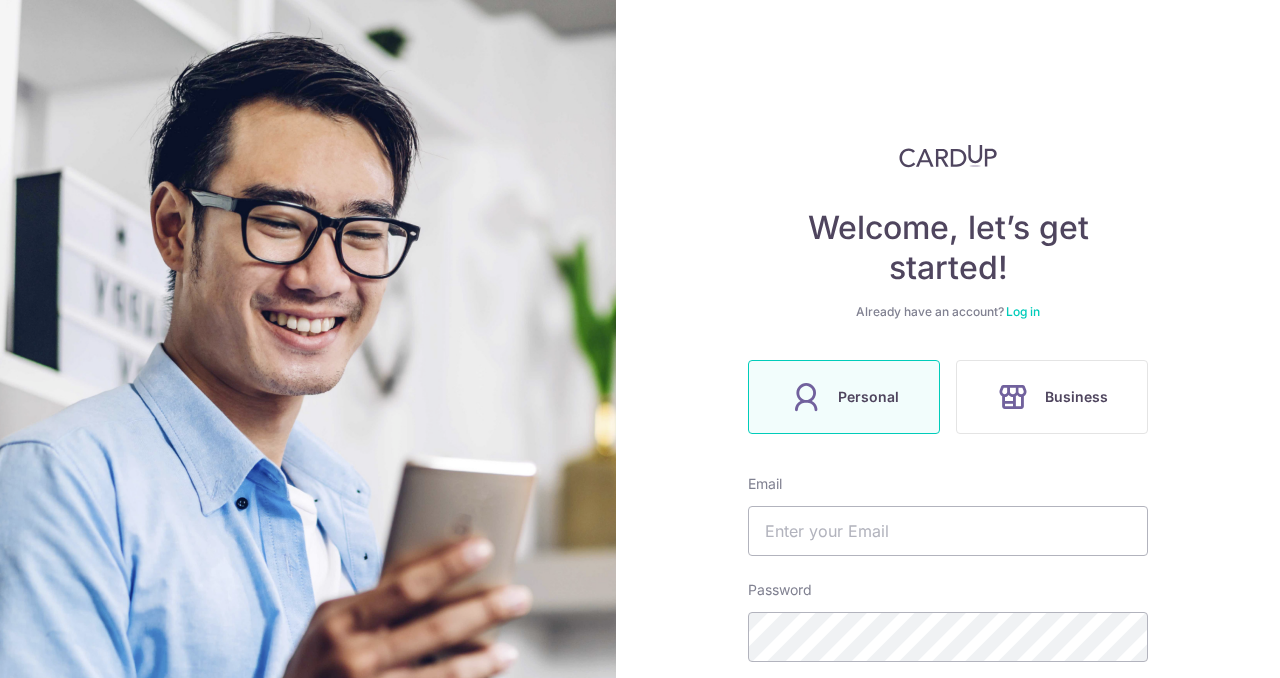 scroll, scrollTop: 0, scrollLeft: 0, axis: both 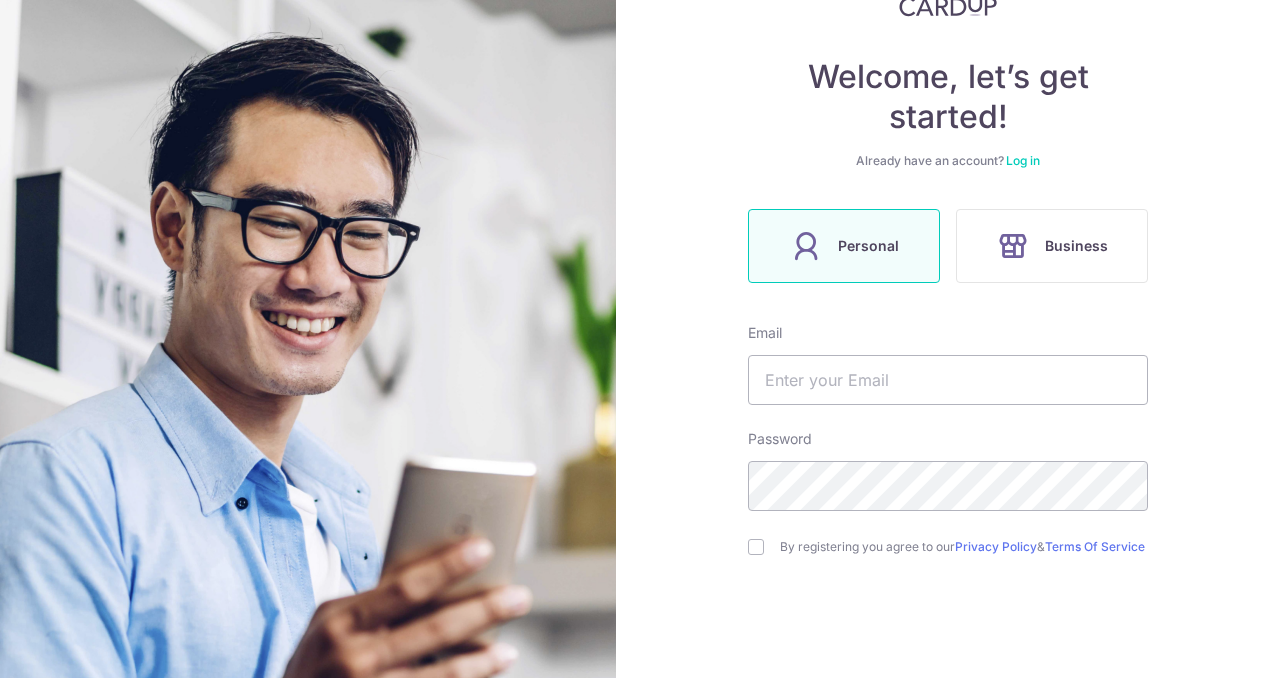 click on "Personal" at bounding box center (868, 246) 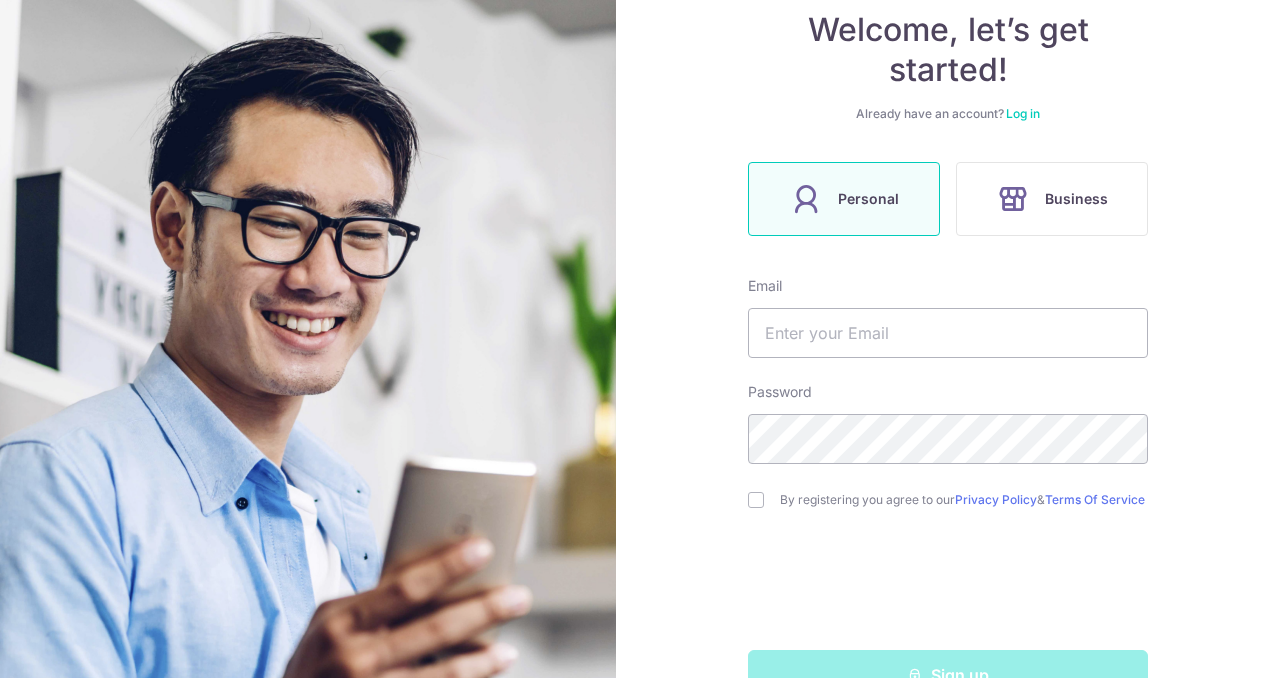 scroll, scrollTop: 197, scrollLeft: 0, axis: vertical 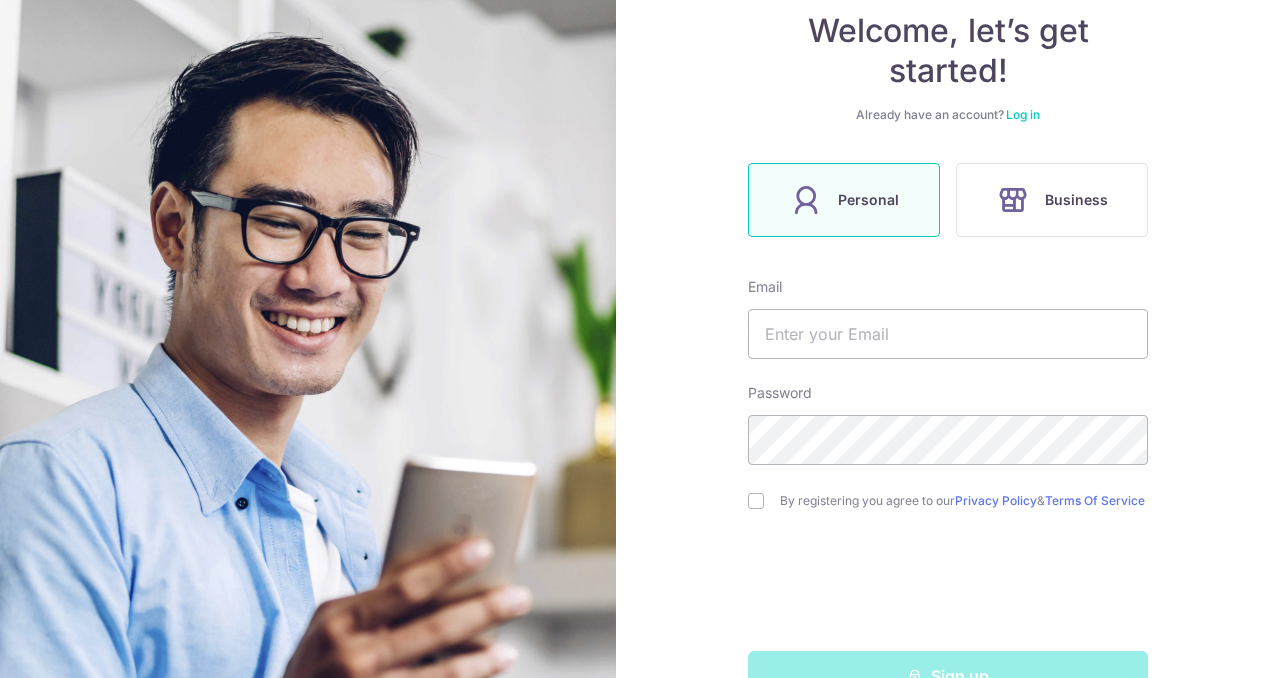 click on "Personal" at bounding box center (868, 200) 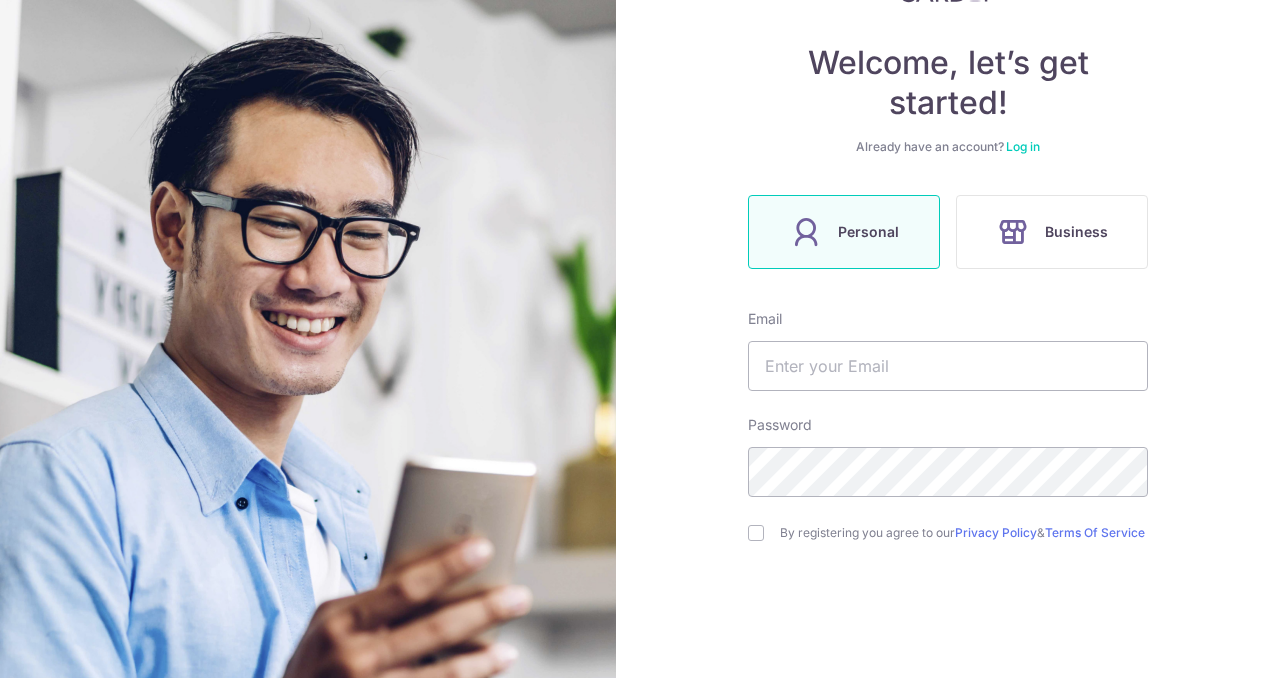 scroll, scrollTop: 171, scrollLeft: 0, axis: vertical 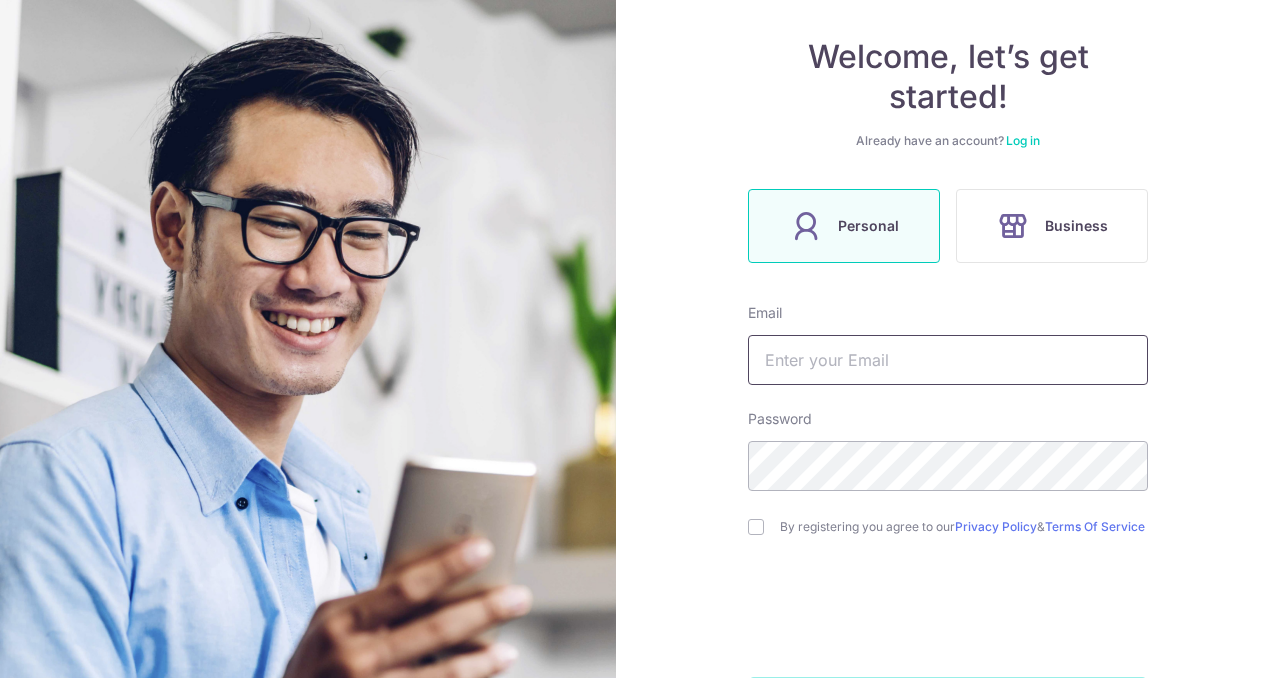 click at bounding box center (948, 360) 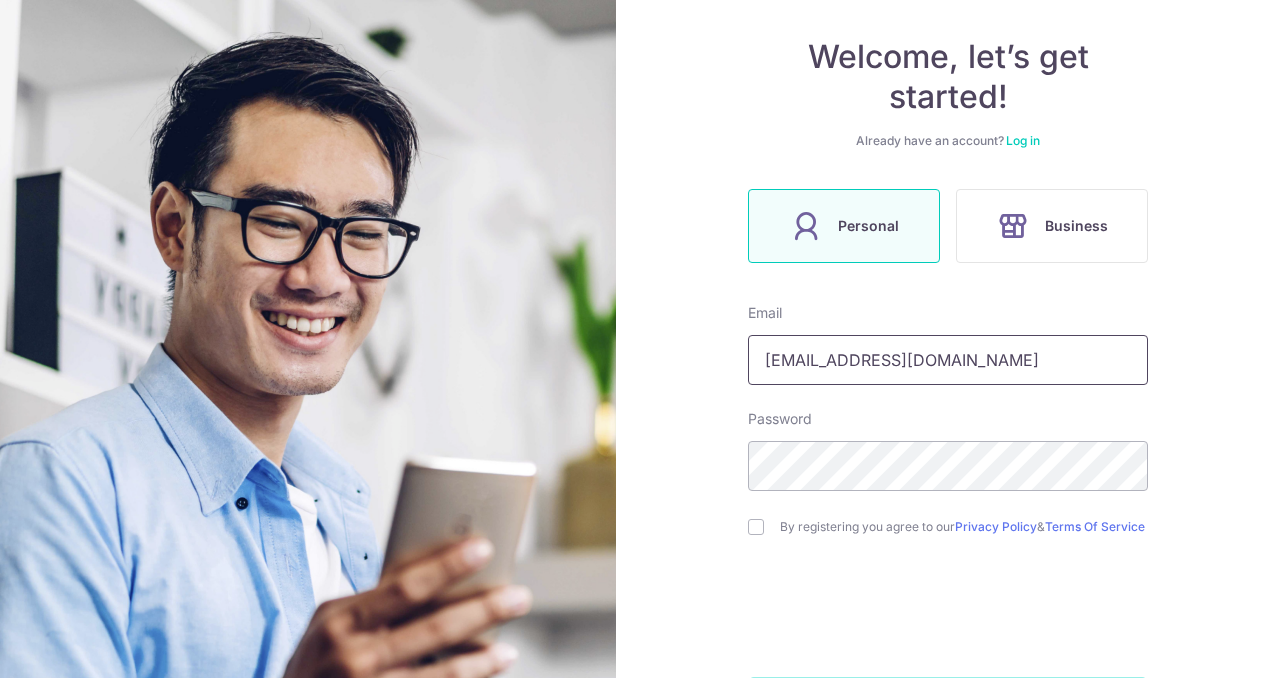 type on "[EMAIL_ADDRESS][DOMAIN_NAME]" 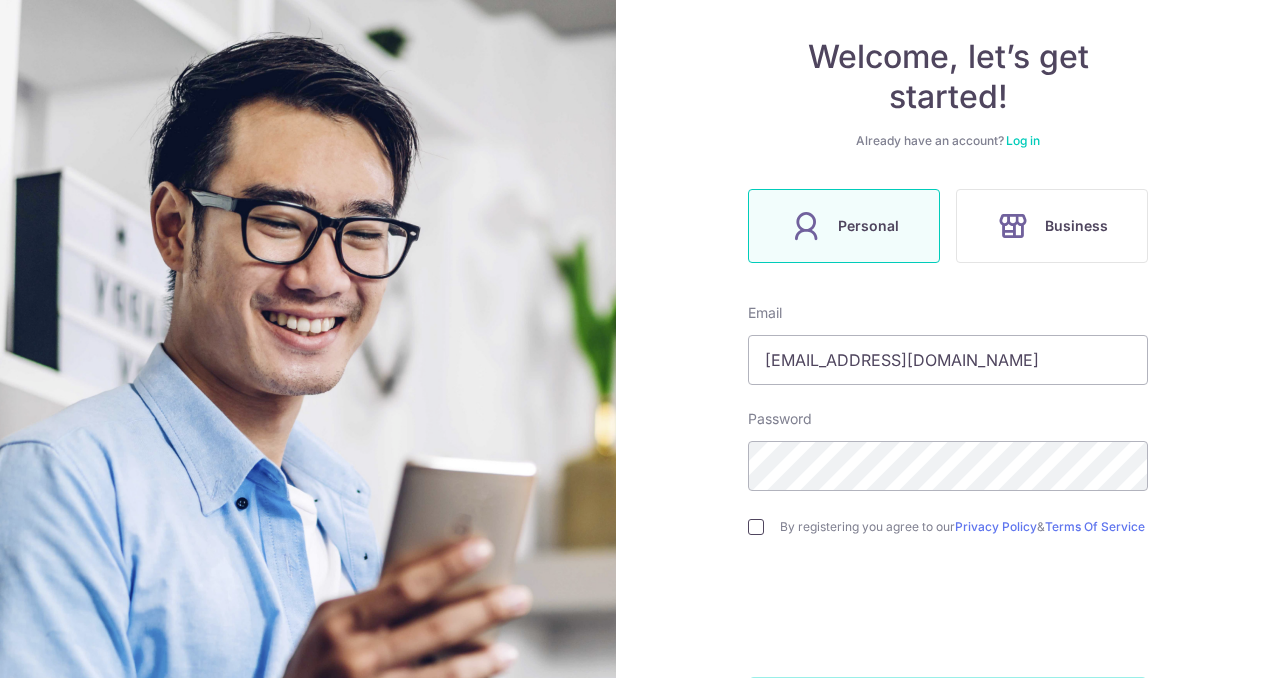 click at bounding box center (756, 527) 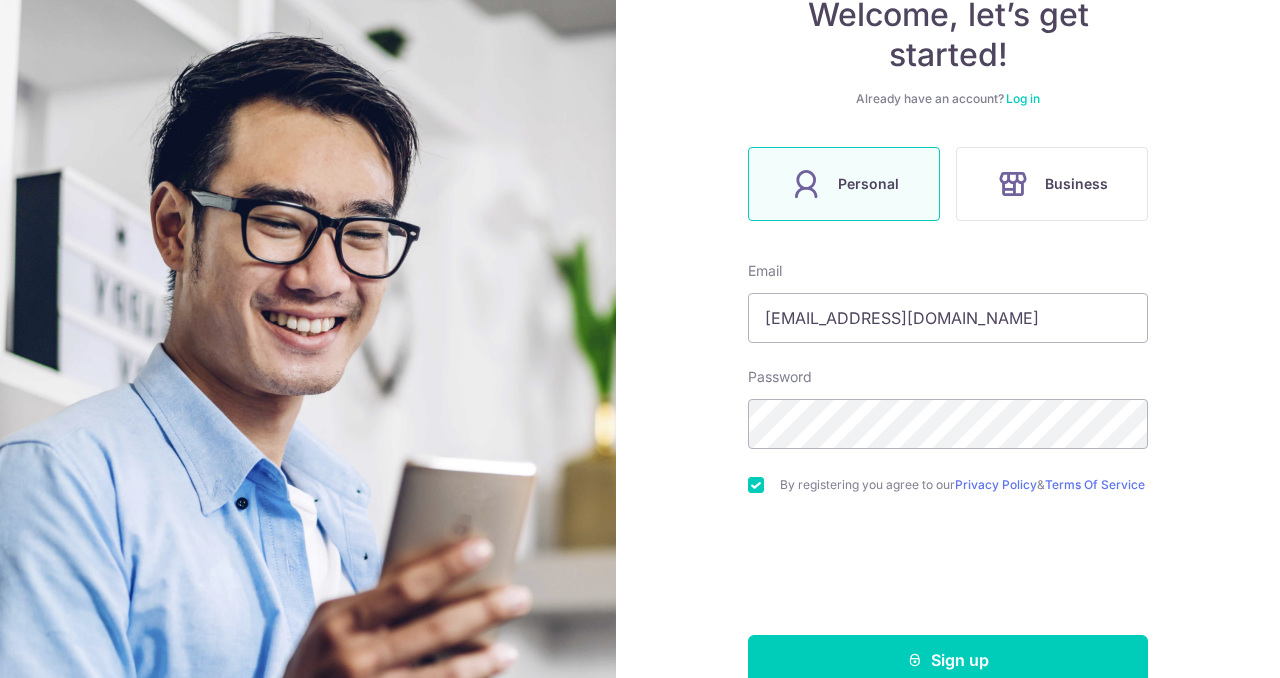 scroll, scrollTop: 260, scrollLeft: 0, axis: vertical 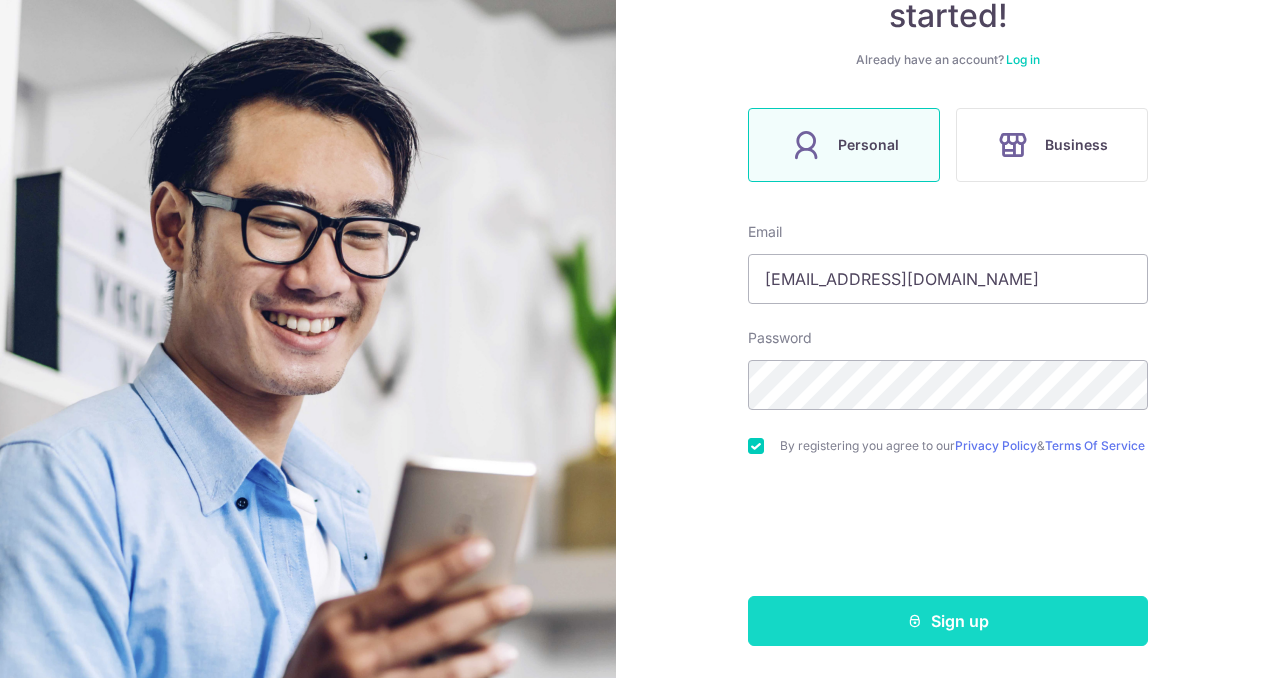click on "Sign up" at bounding box center [948, 621] 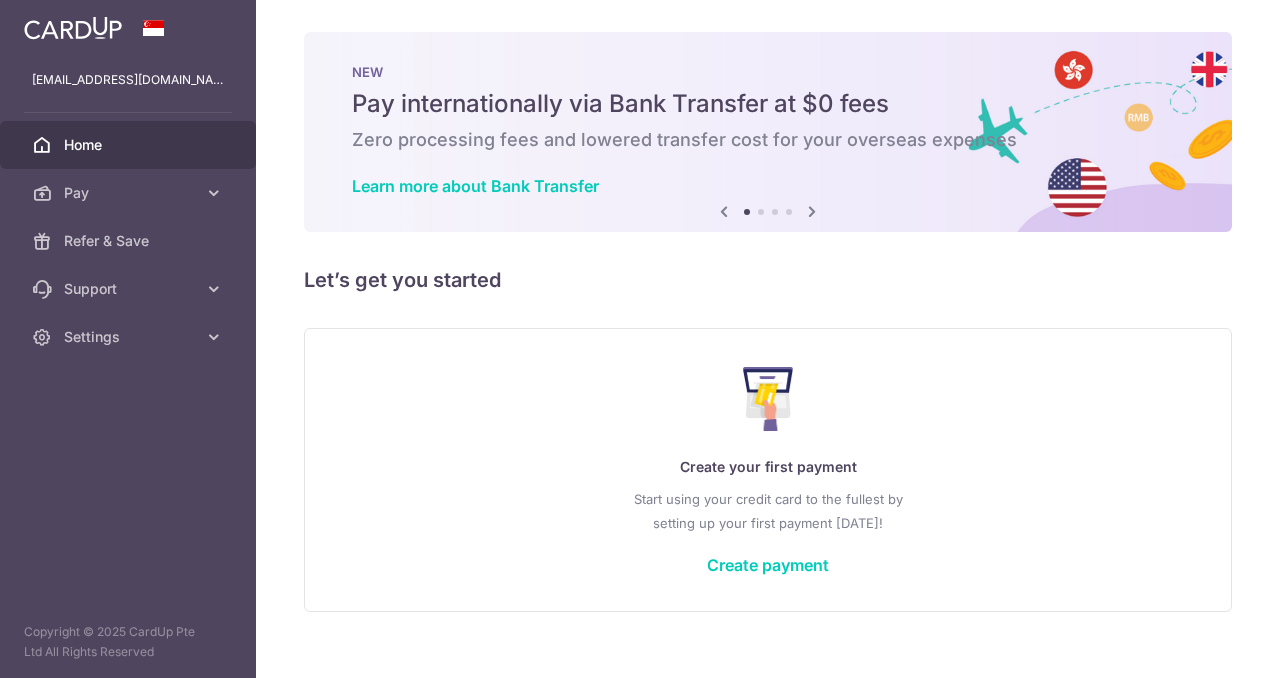 scroll, scrollTop: 0, scrollLeft: 0, axis: both 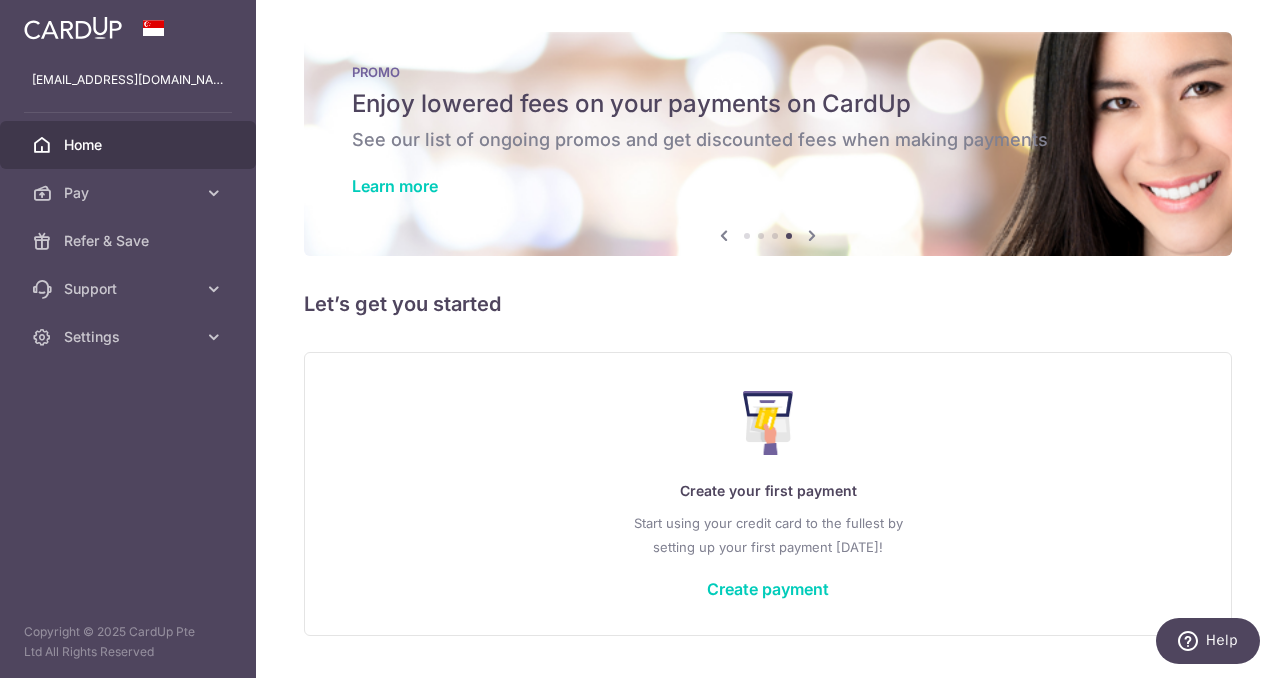 click at bounding box center (747, 236) 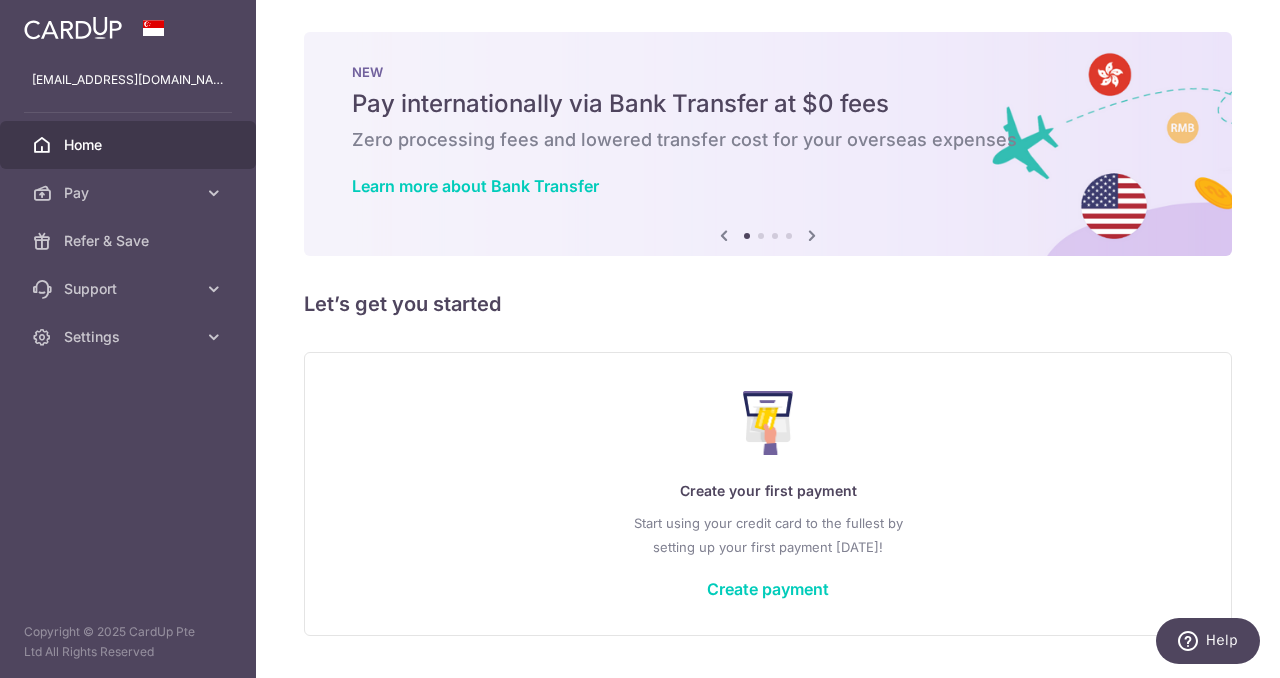 click at bounding box center (768, 236) 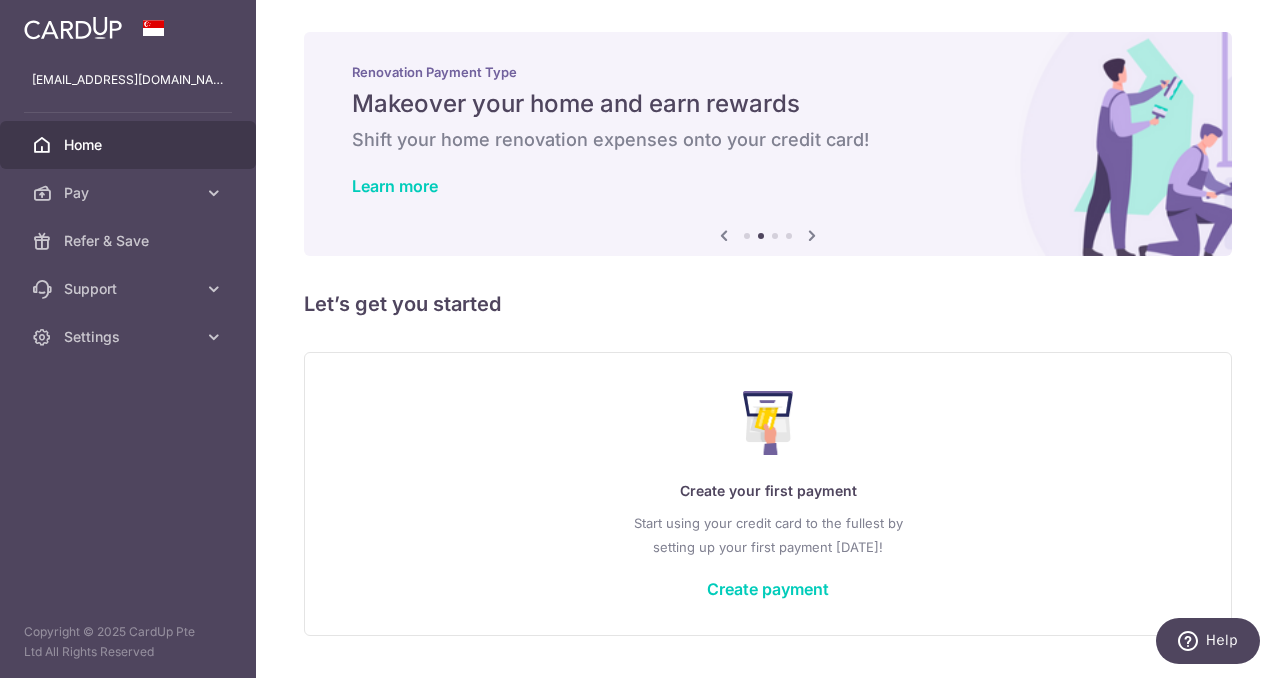 click at bounding box center [768, 236] 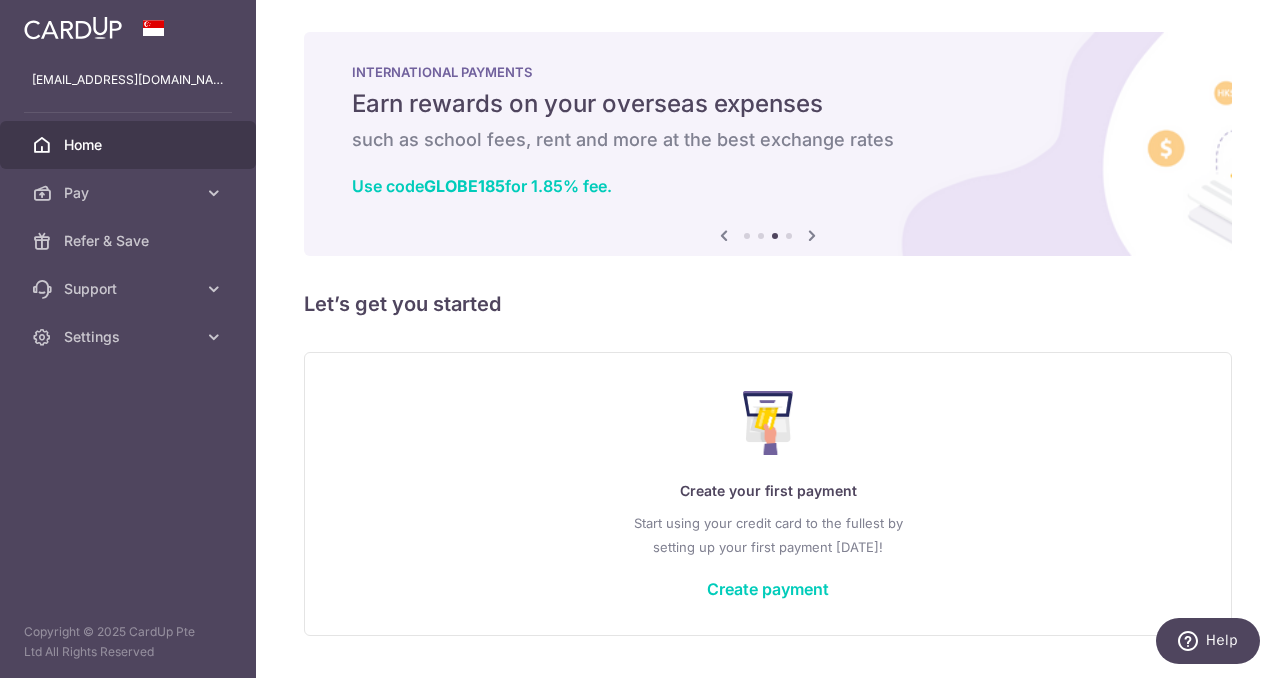 click on "Previous
Next" at bounding box center [768, 236] 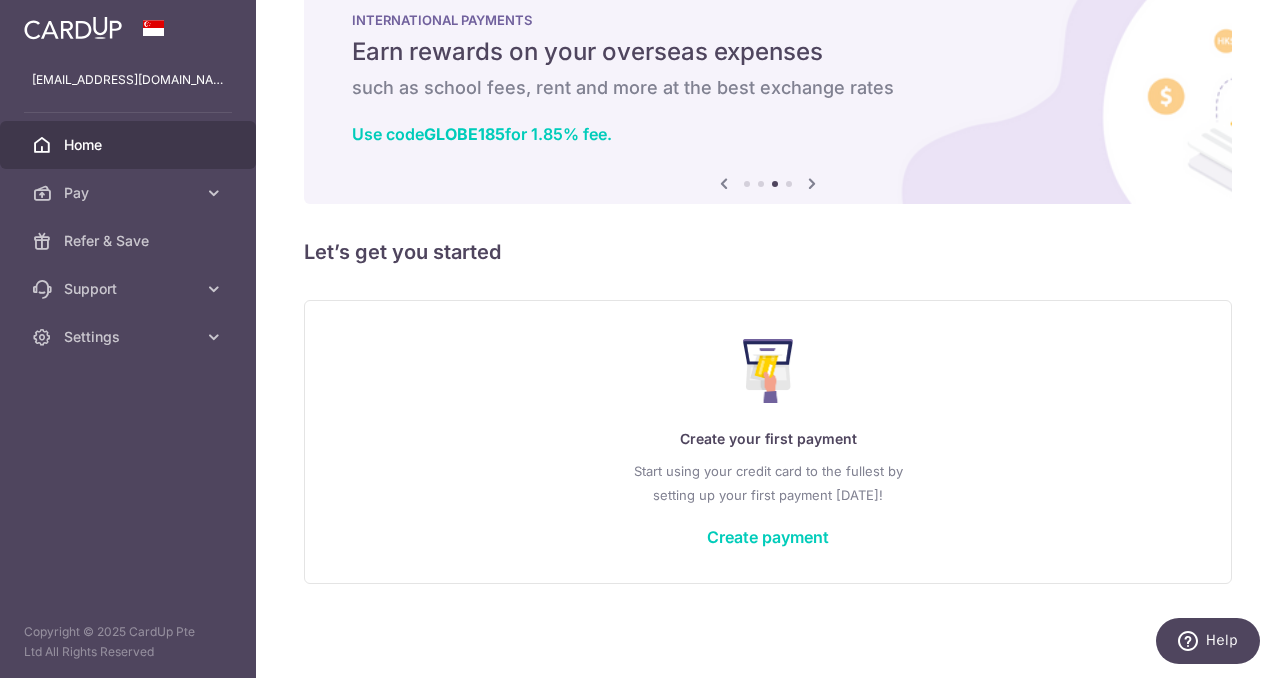 click on "Create your first payment
Start using your credit card to the fullest by   setting up your first payment today!
Create payment" at bounding box center [768, 441] 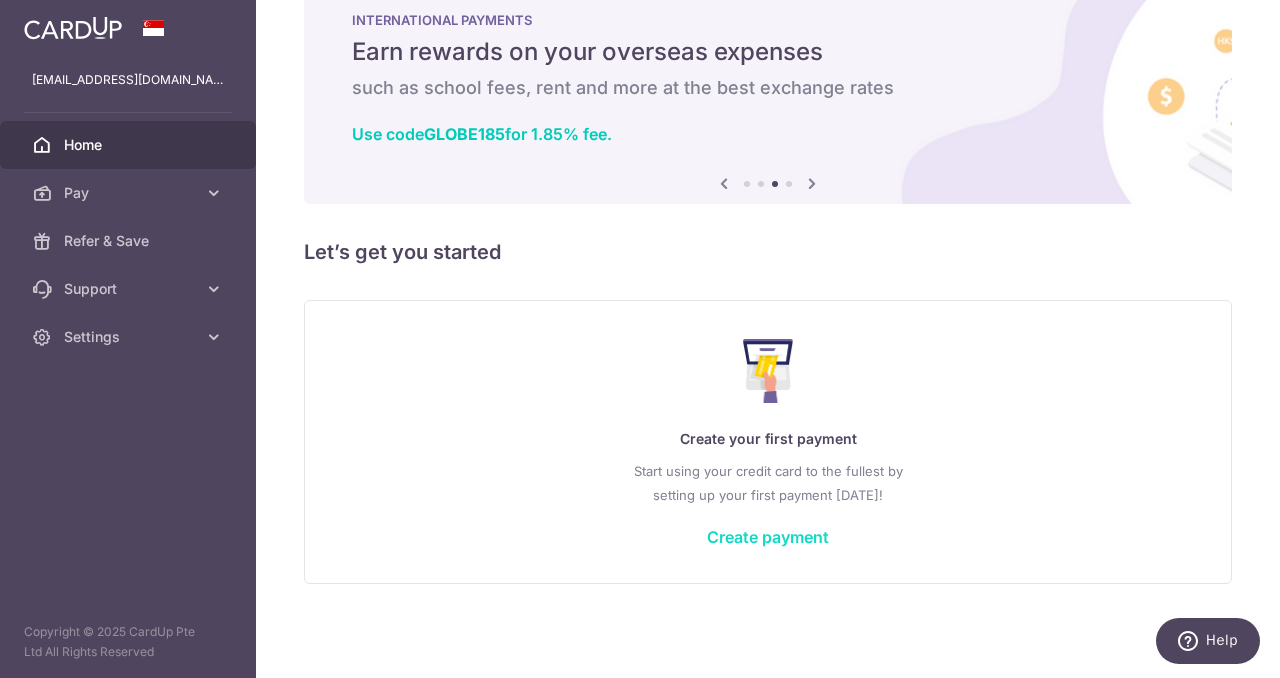 click on "Create payment" at bounding box center [768, 537] 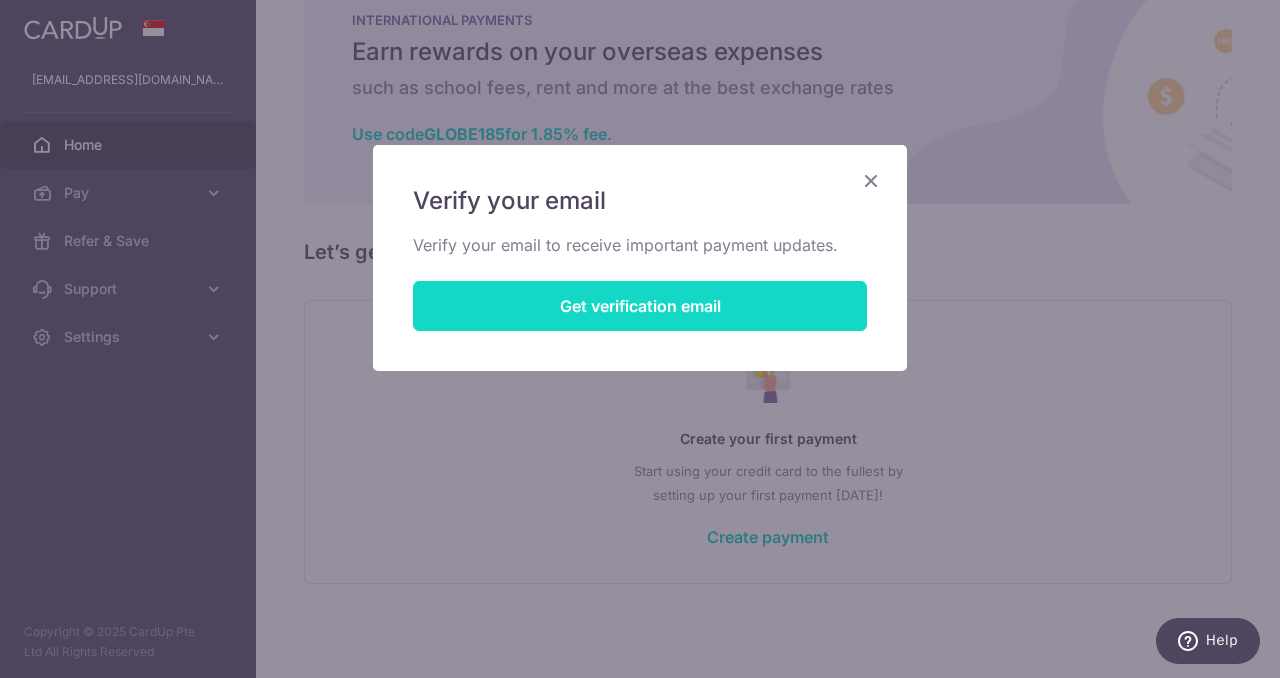 click on "Get verification email" at bounding box center (640, 306) 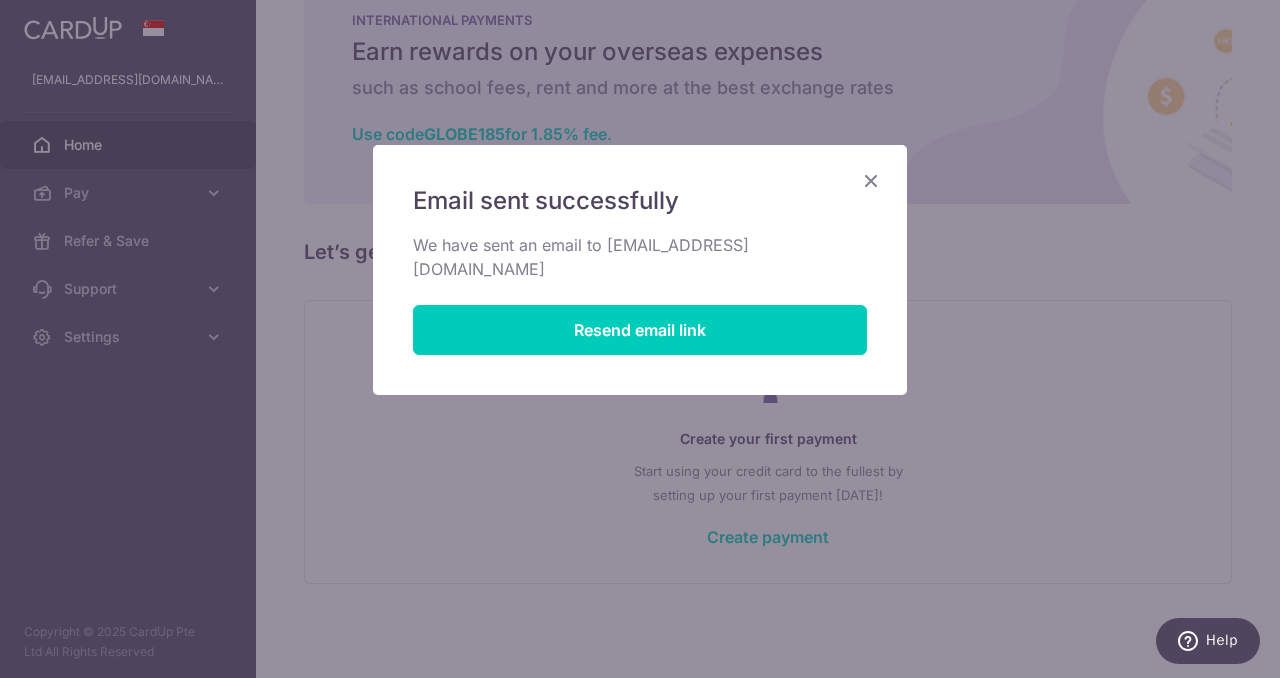 click at bounding box center (871, 180) 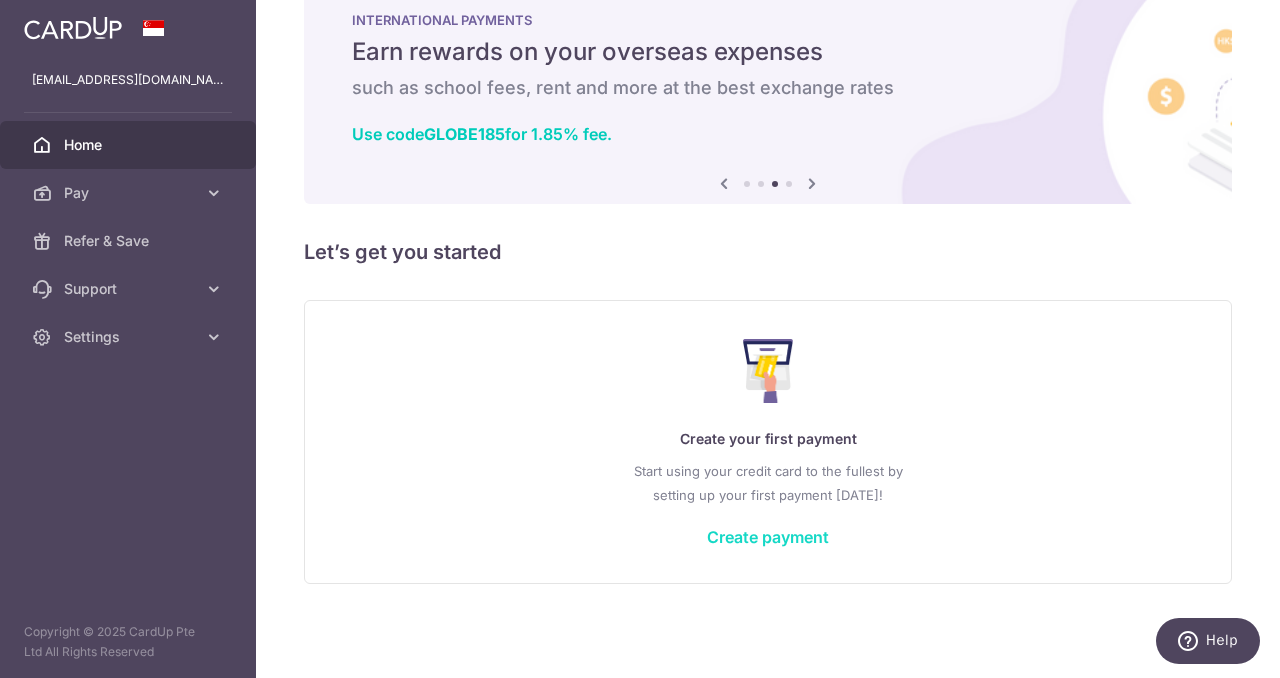 click on "Create payment" at bounding box center [768, 537] 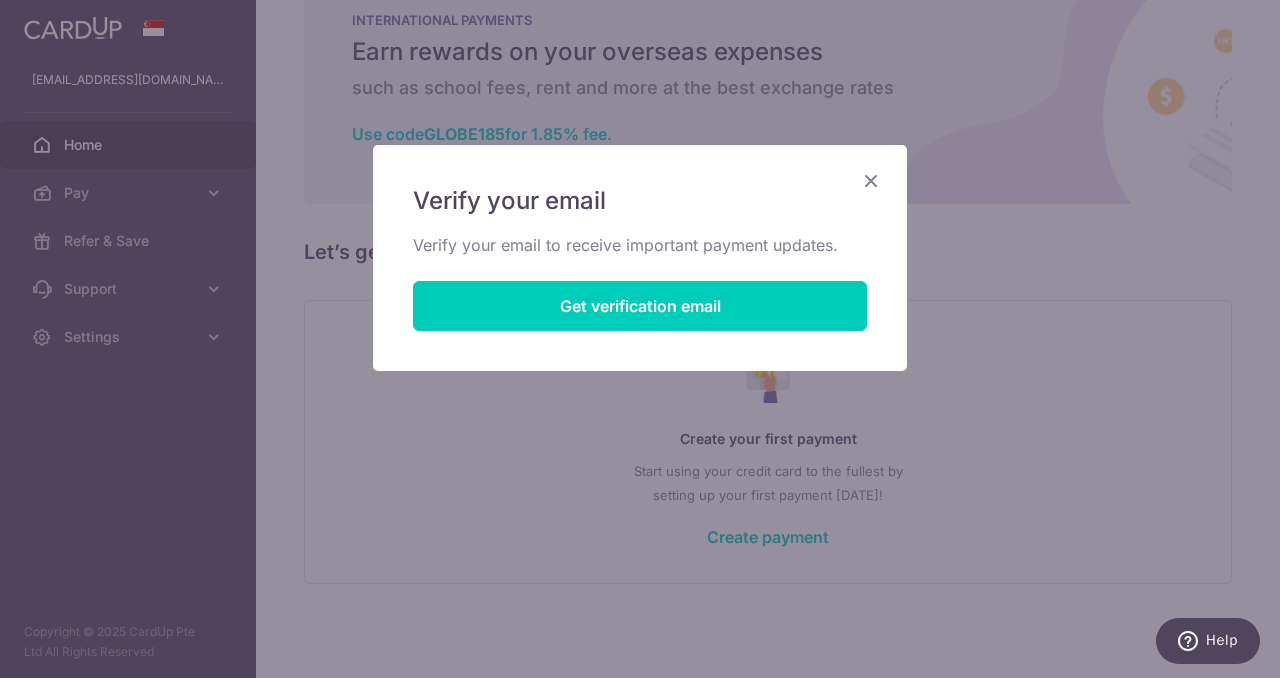 click at bounding box center [871, 180] 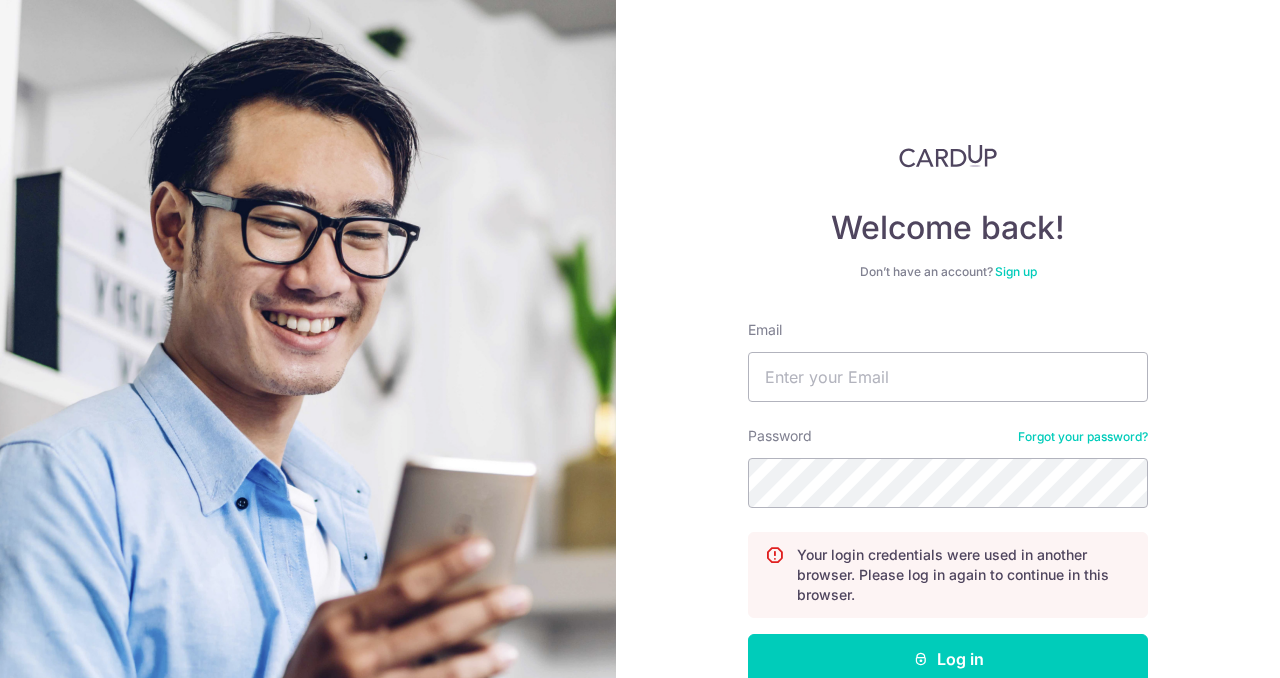 scroll, scrollTop: 0, scrollLeft: 0, axis: both 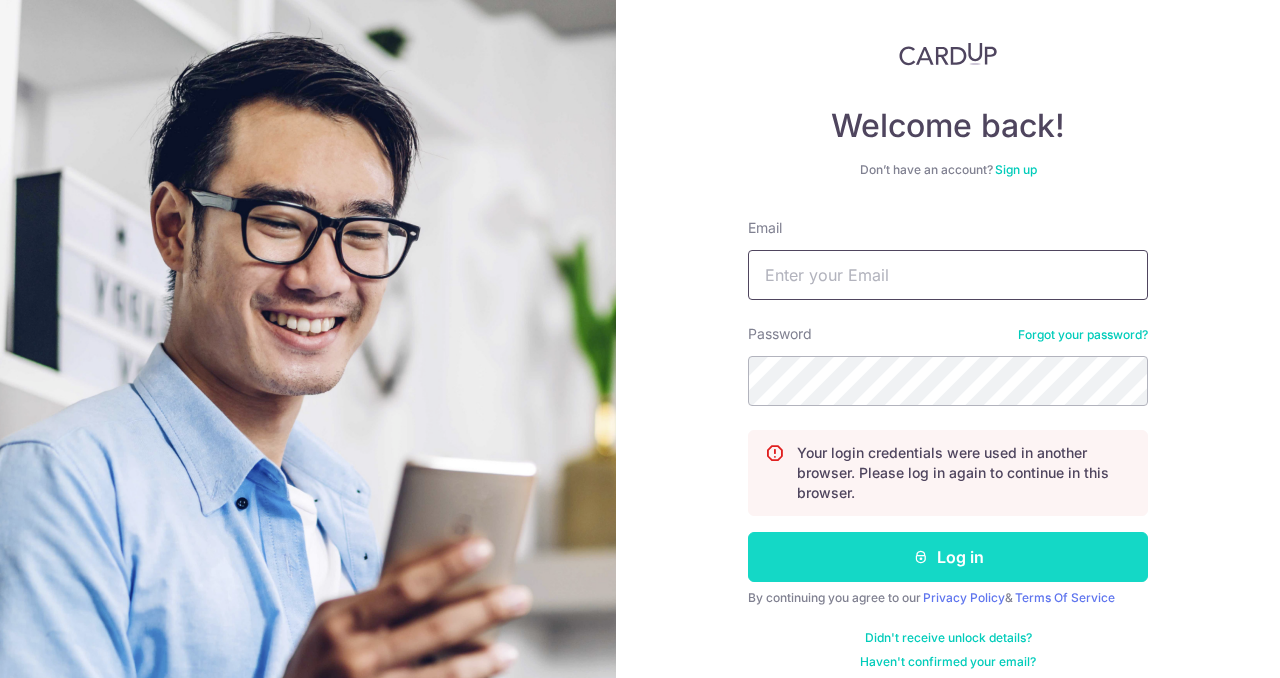 type on "[EMAIL_ADDRESS][DOMAIN_NAME]" 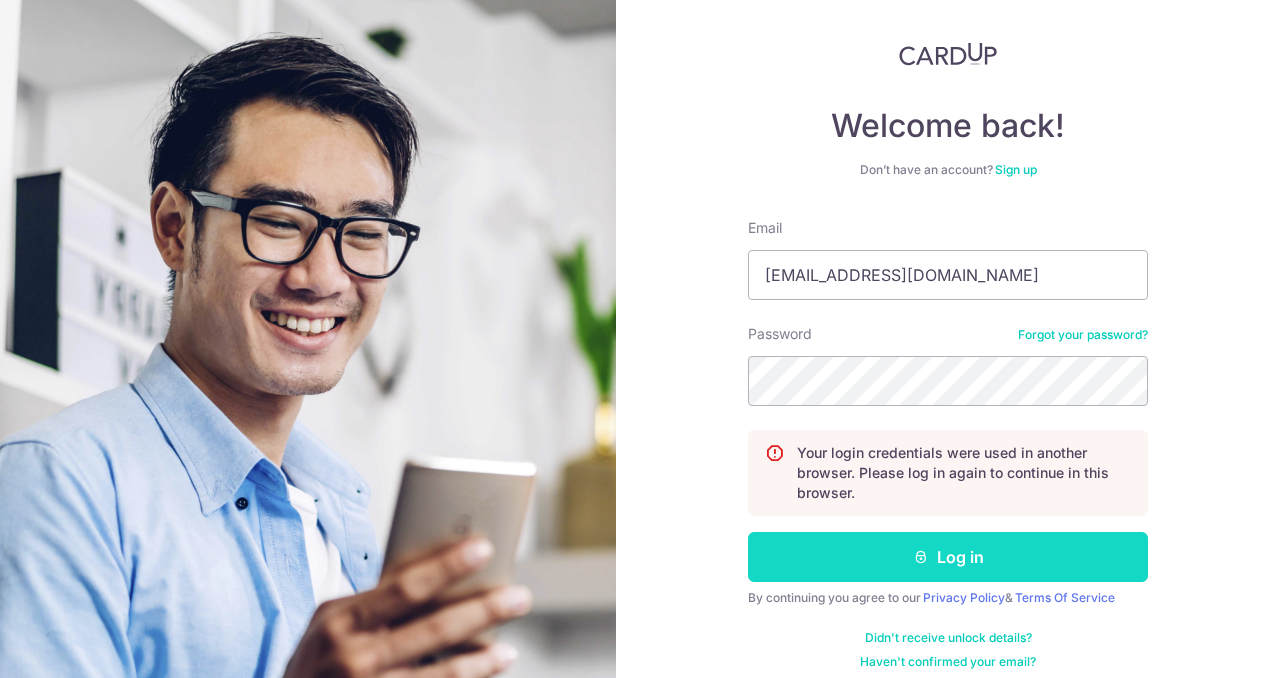 click on "Log in" at bounding box center (948, 557) 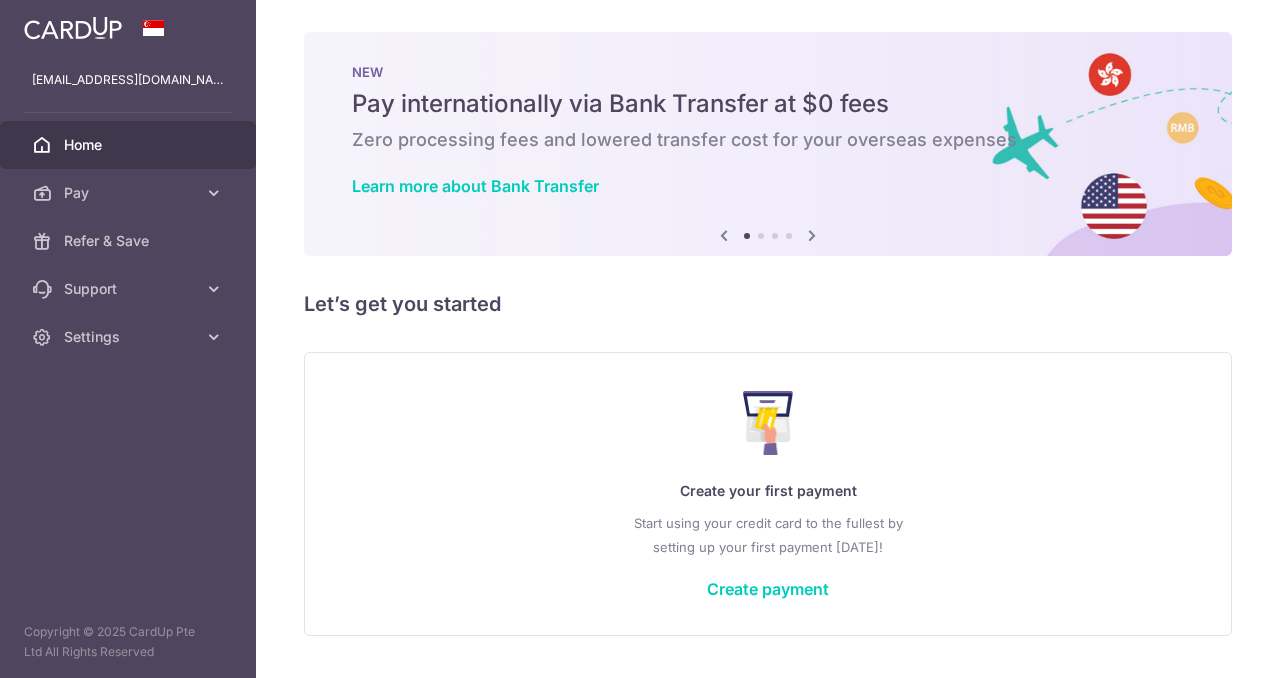 scroll, scrollTop: 0, scrollLeft: 0, axis: both 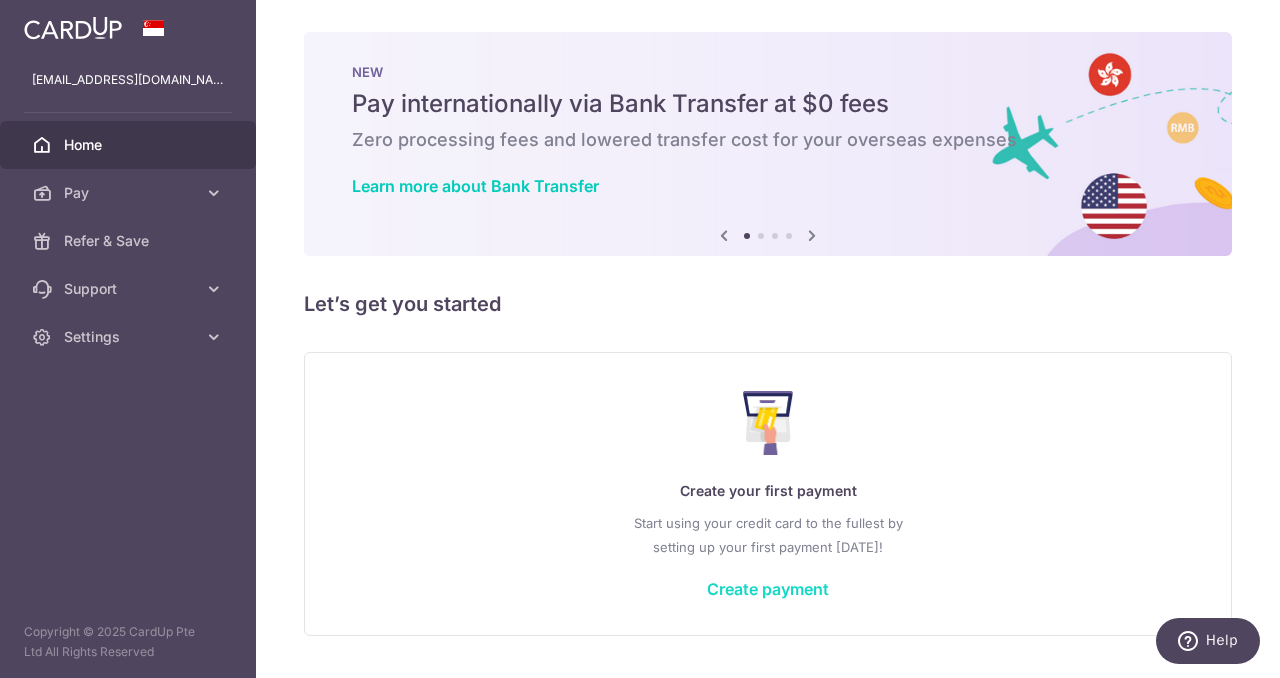 click on "Create payment" at bounding box center [768, 589] 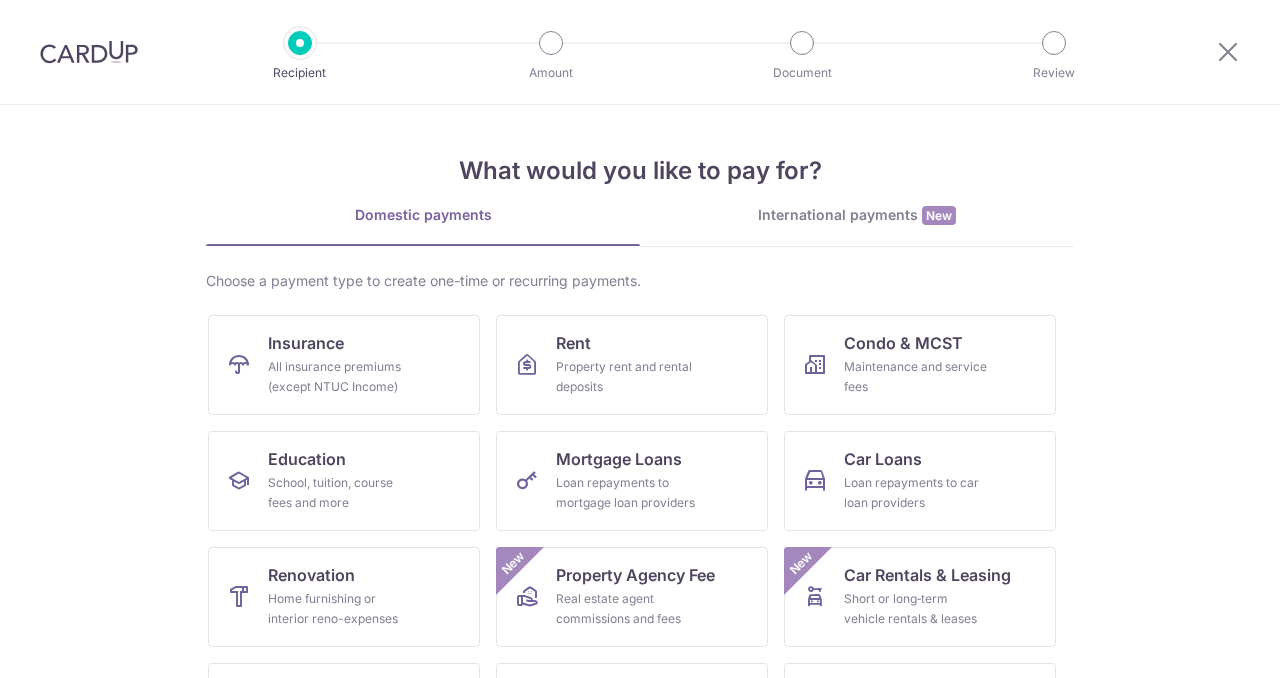 scroll, scrollTop: 0, scrollLeft: 0, axis: both 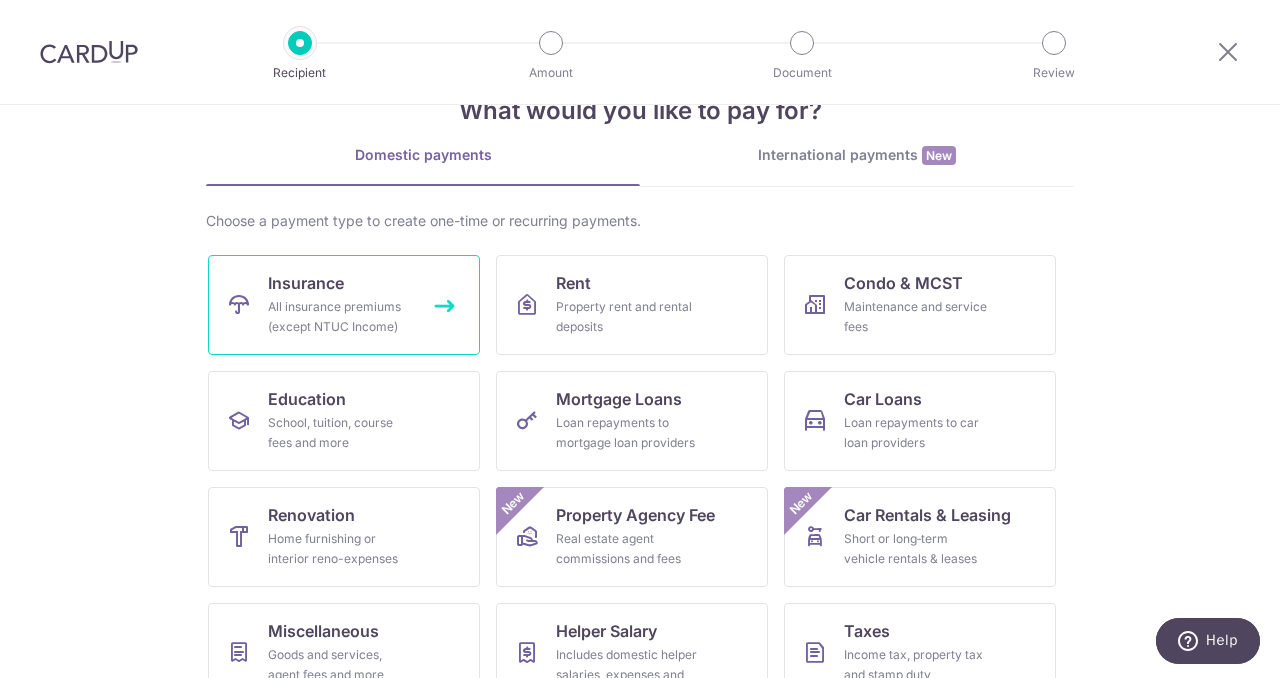 click on "All insurance premiums (except NTUC Income)" at bounding box center (340, 317) 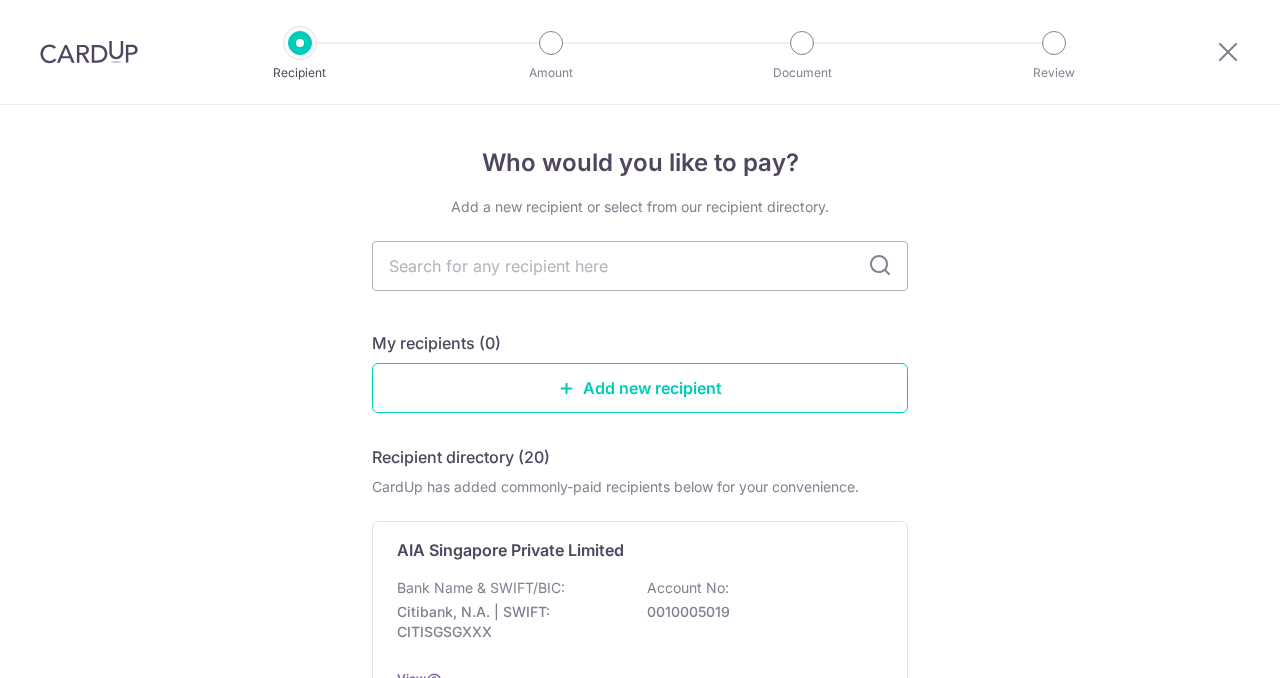 scroll, scrollTop: 0, scrollLeft: 0, axis: both 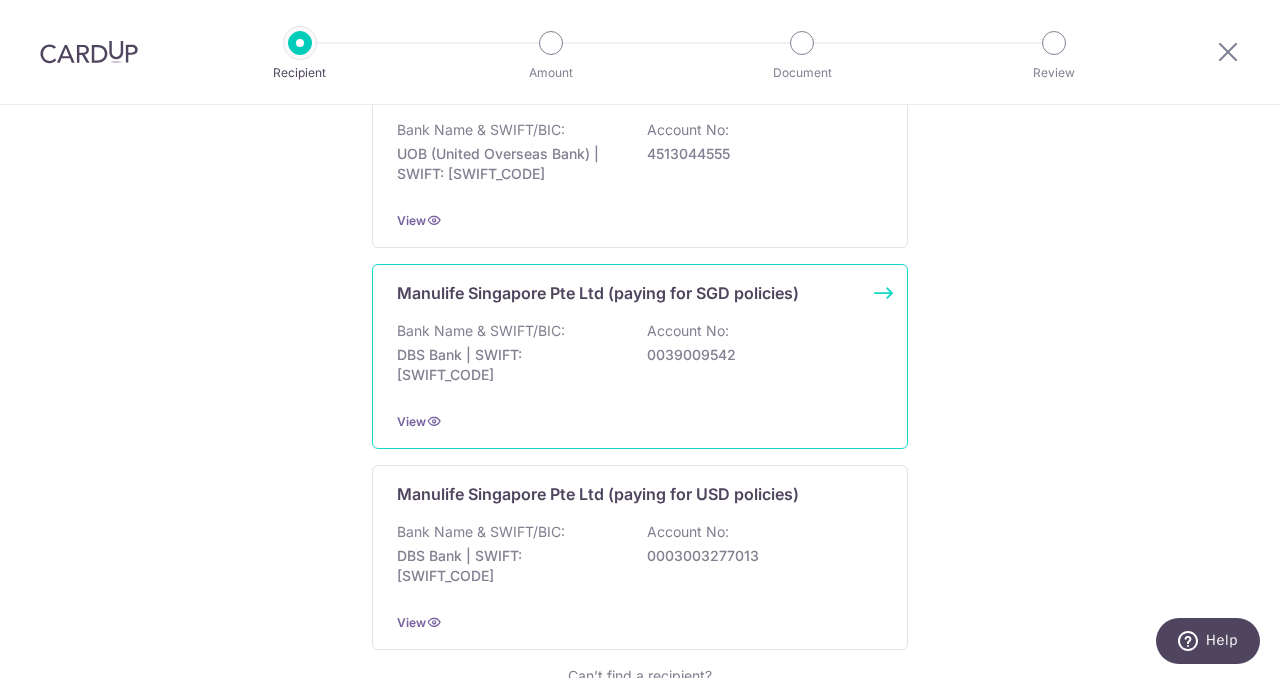 click on "Manulife Singapore Pte Ltd (paying for SGD policies)" at bounding box center [598, 293] 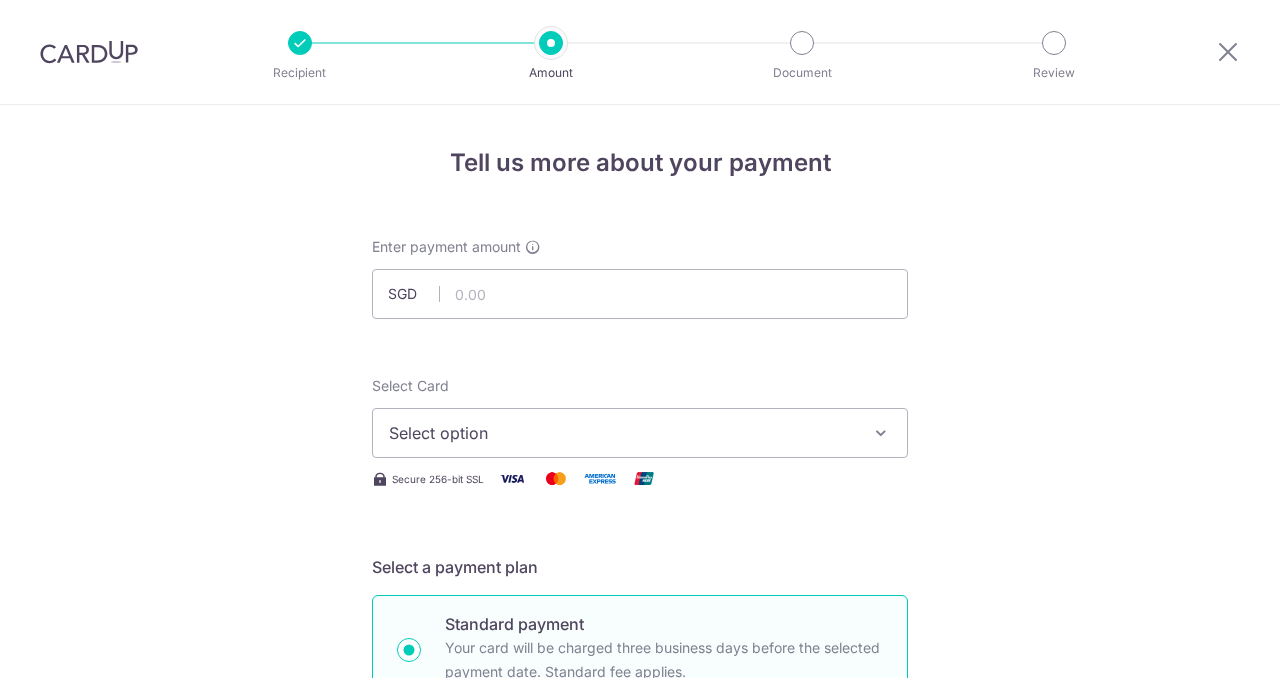 scroll, scrollTop: 0, scrollLeft: 0, axis: both 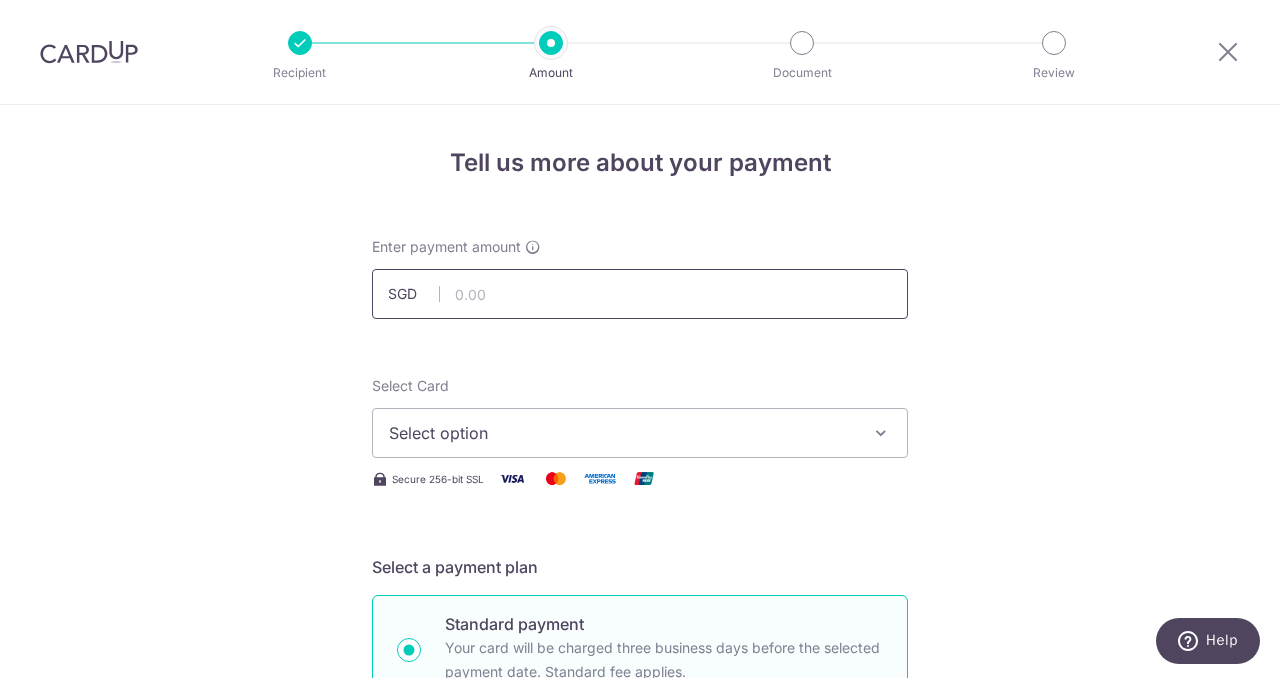 click at bounding box center [640, 294] 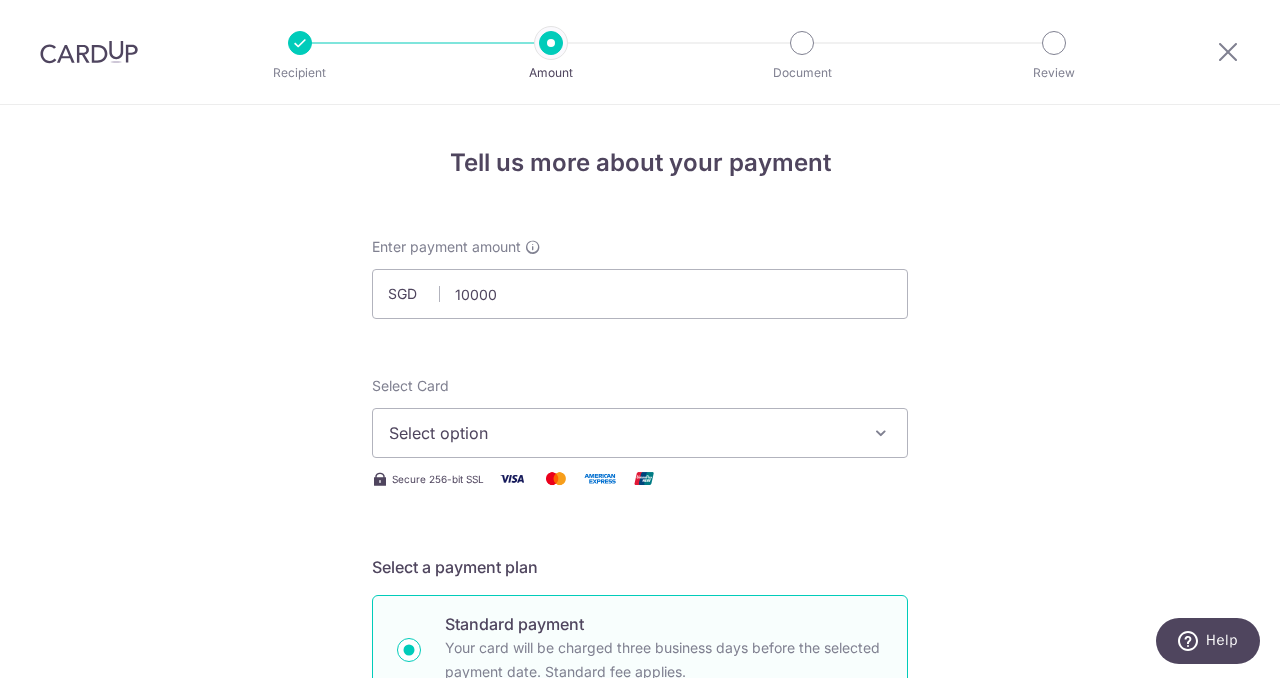 type on "10,000.00" 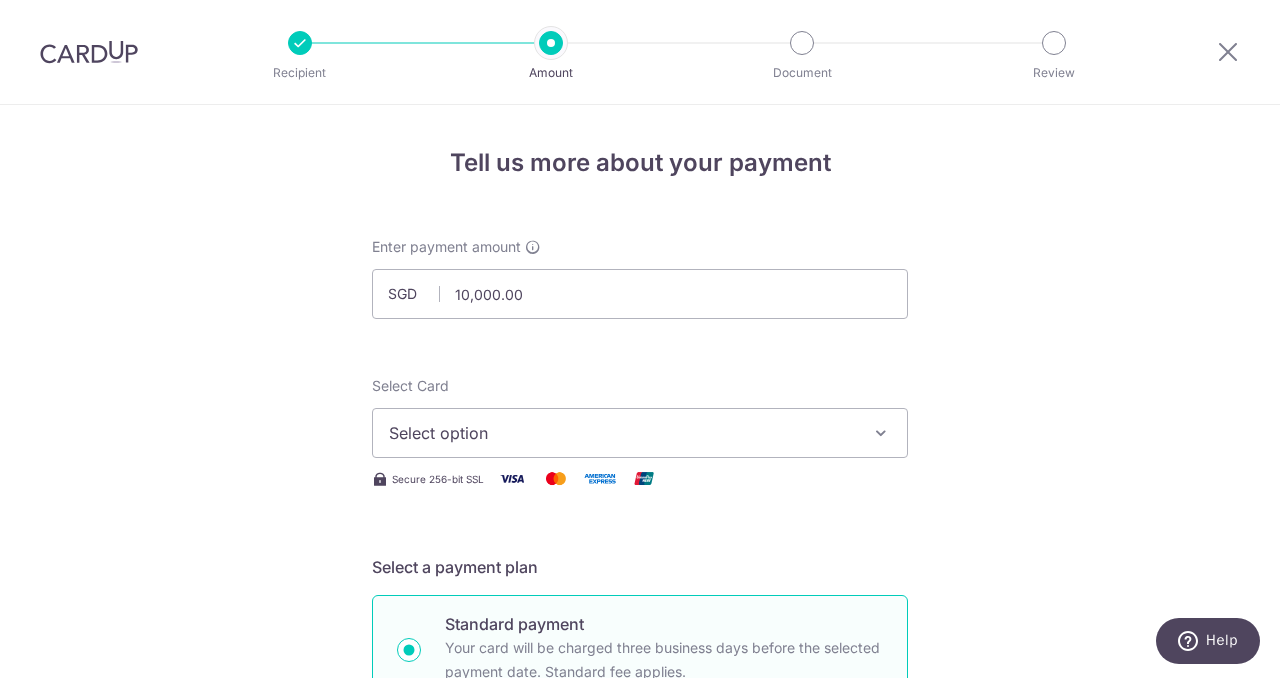 click at bounding box center [881, 433] 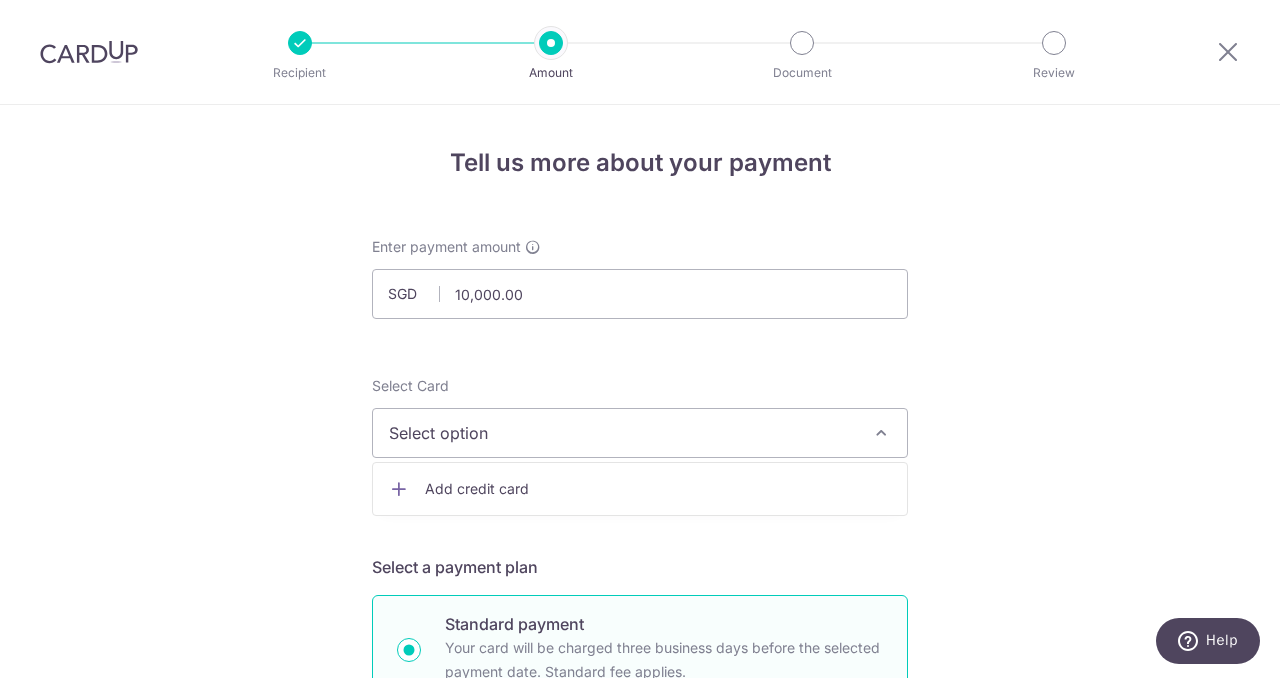 click on "Add credit card" at bounding box center (658, 489) 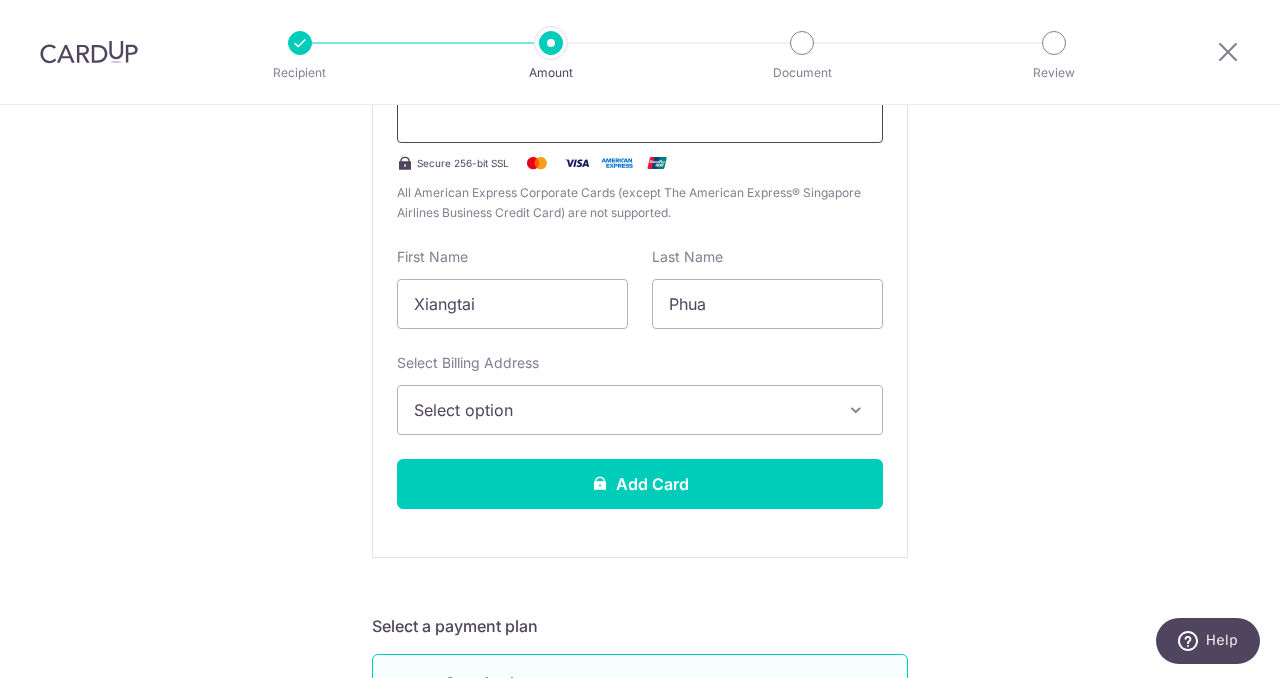 scroll, scrollTop: 494, scrollLeft: 0, axis: vertical 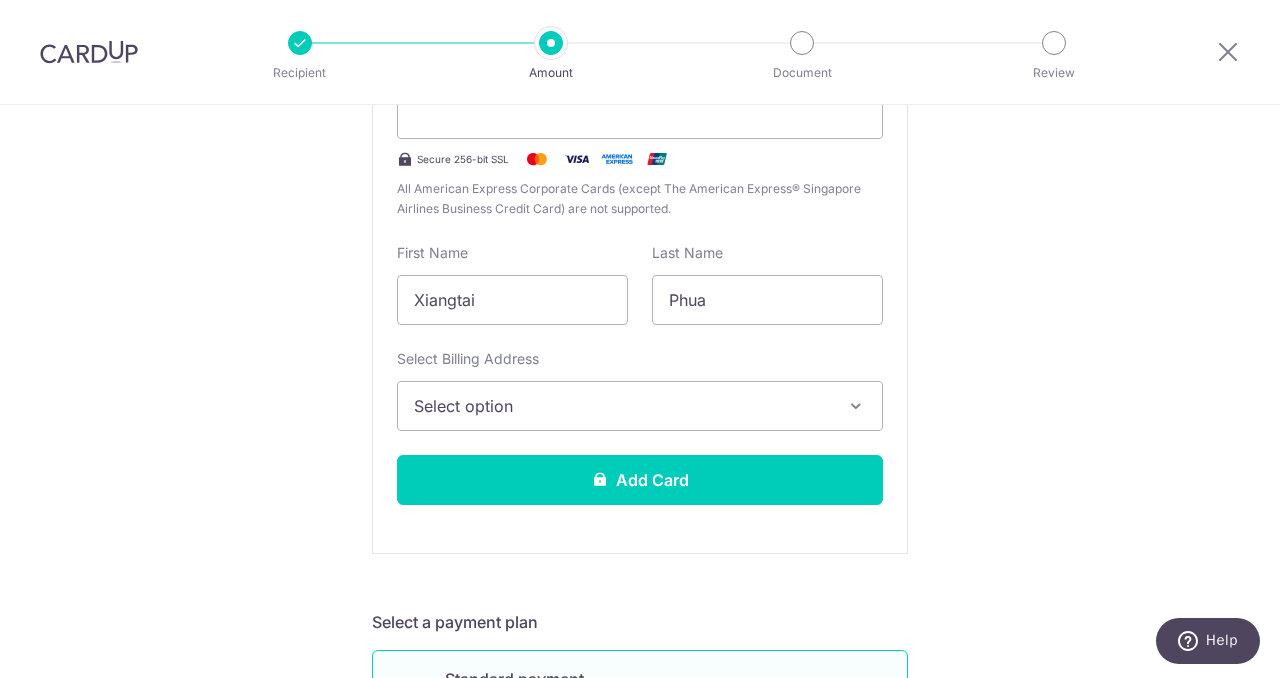 click at bounding box center (856, 406) 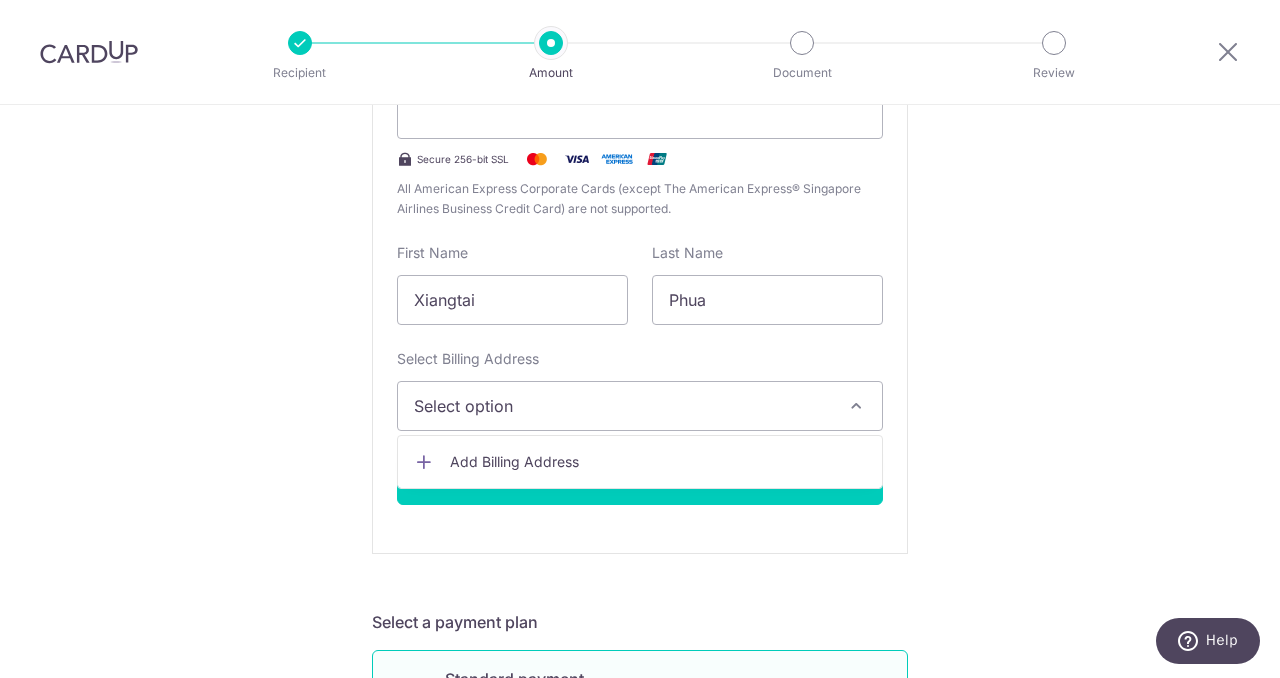 click at bounding box center (856, 406) 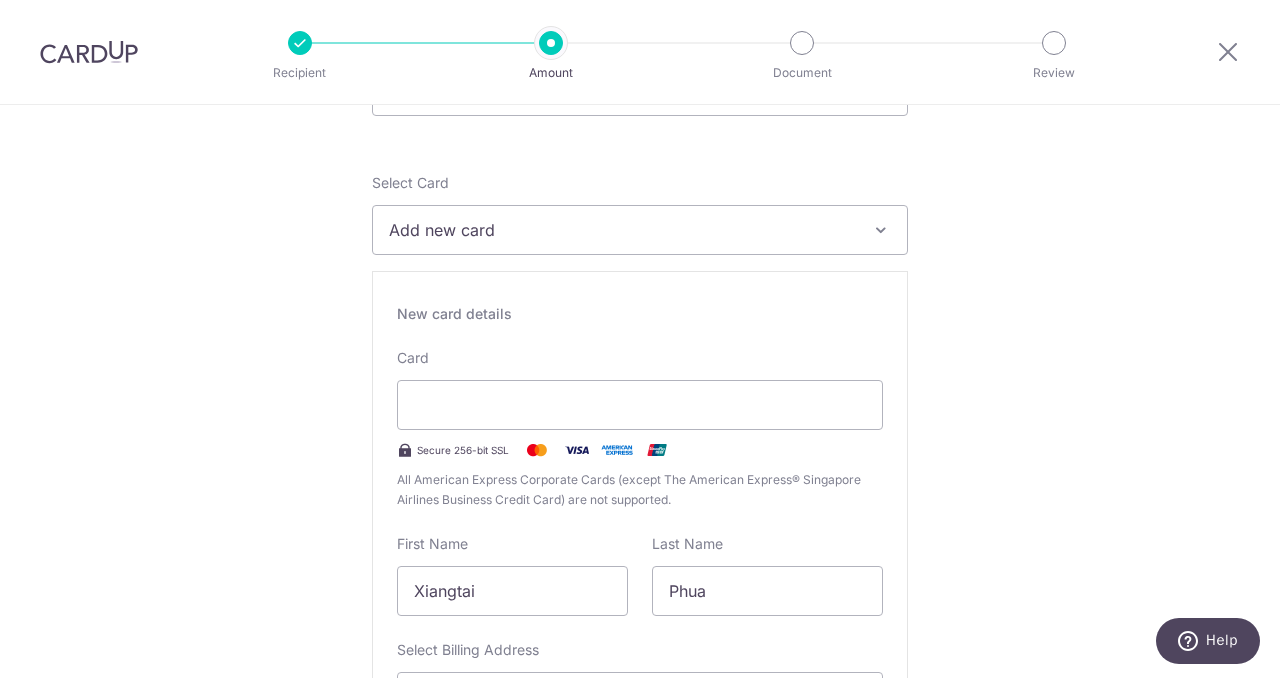 scroll, scrollTop: 225, scrollLeft: 0, axis: vertical 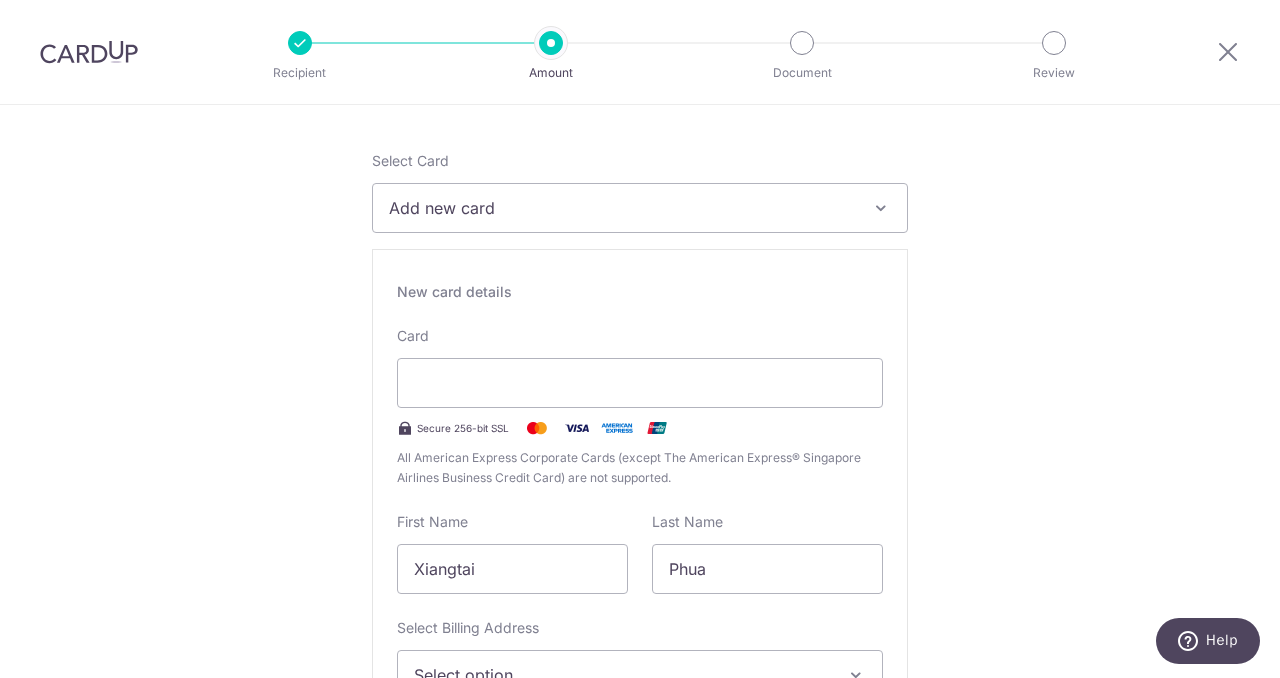 click at bounding box center (881, 208) 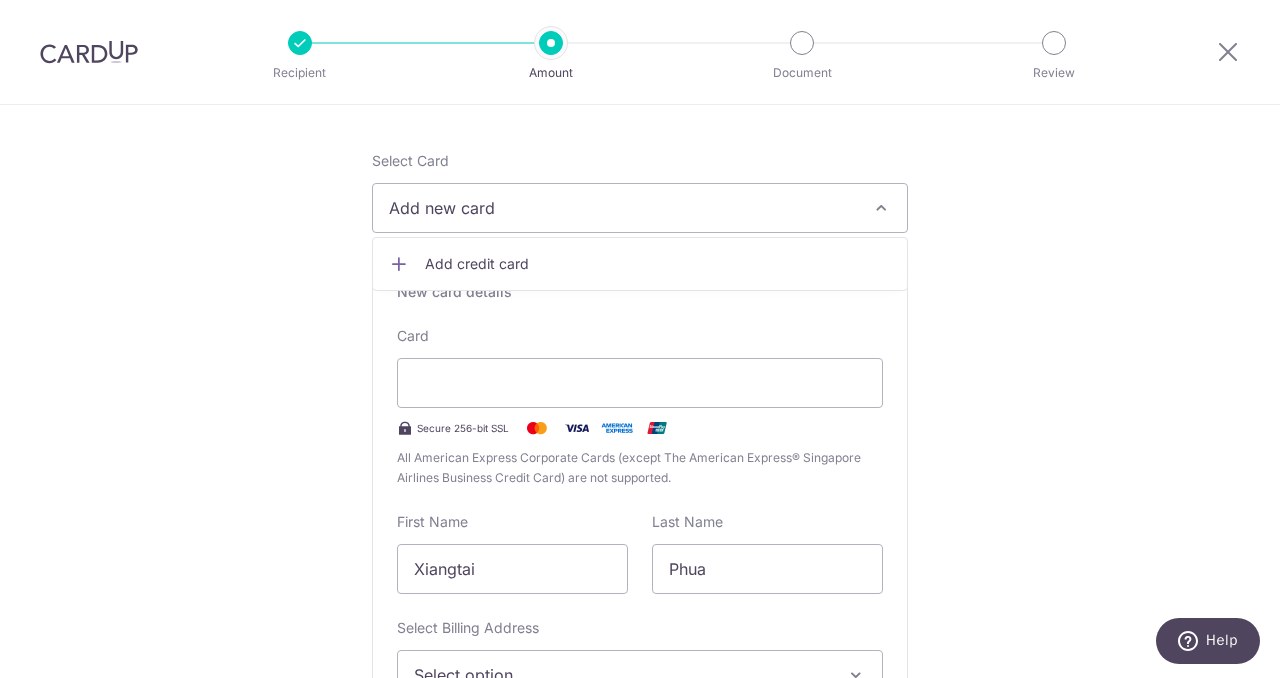 click at bounding box center (881, 208) 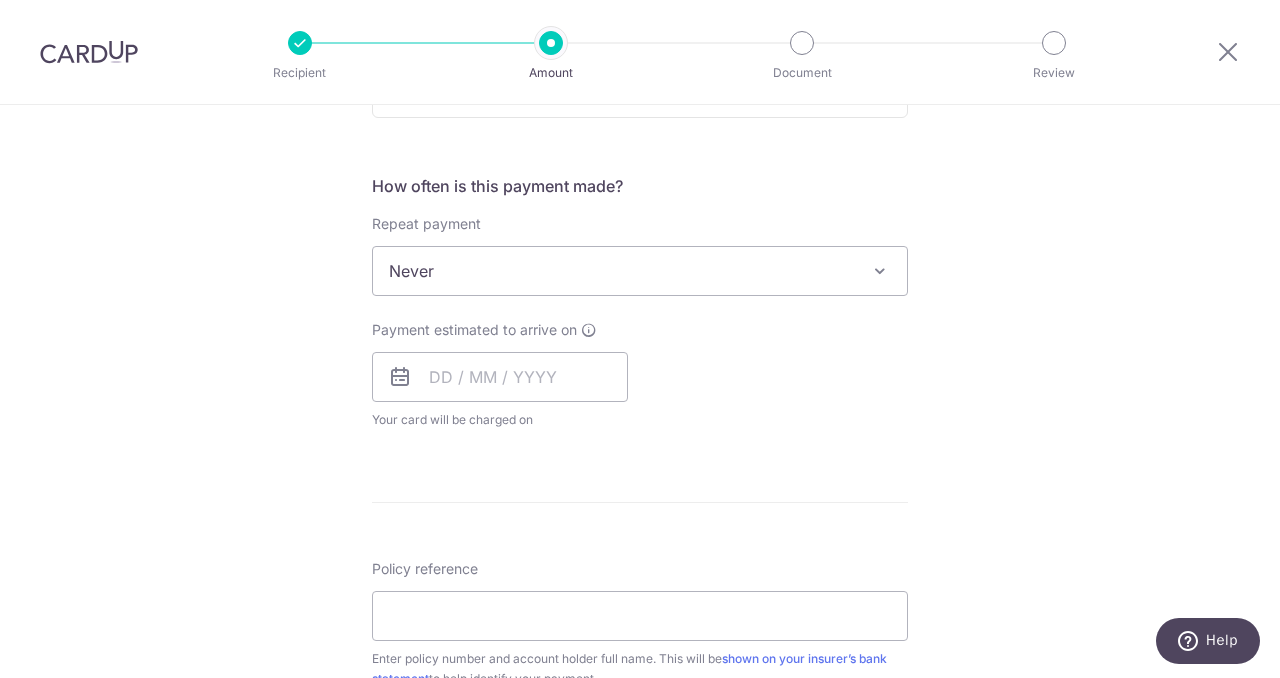 scroll, scrollTop: 1263, scrollLeft: 0, axis: vertical 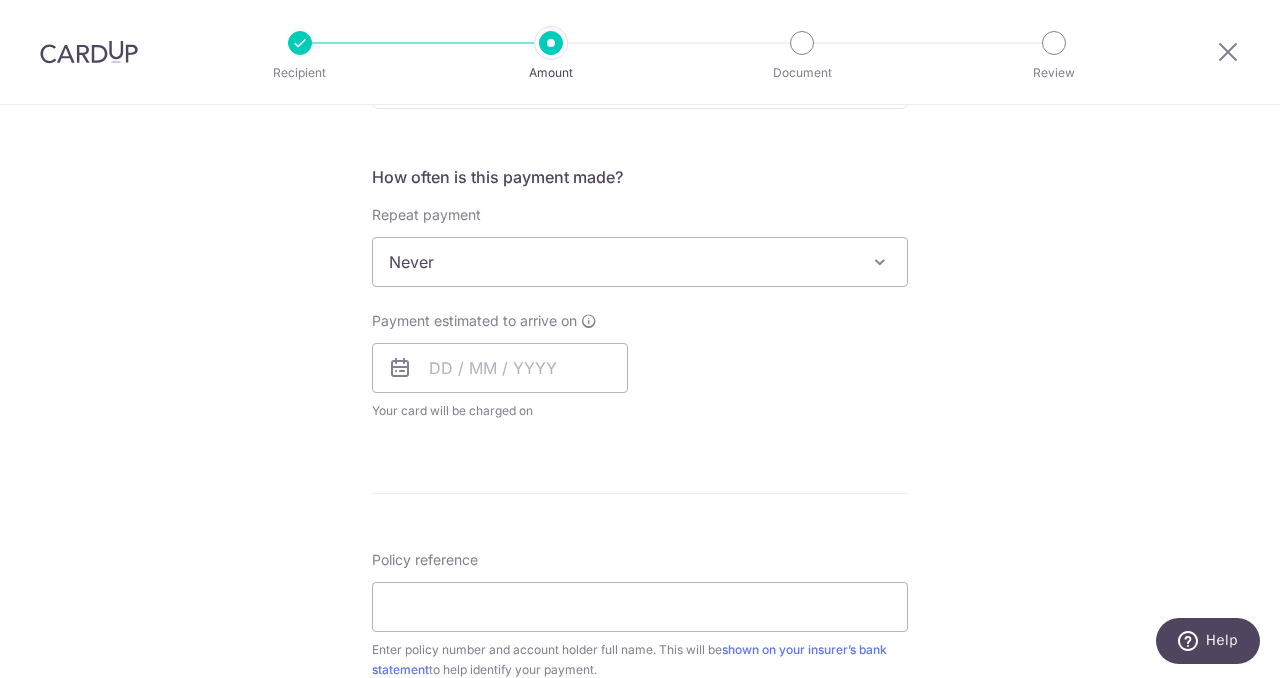 click at bounding box center [880, 262] 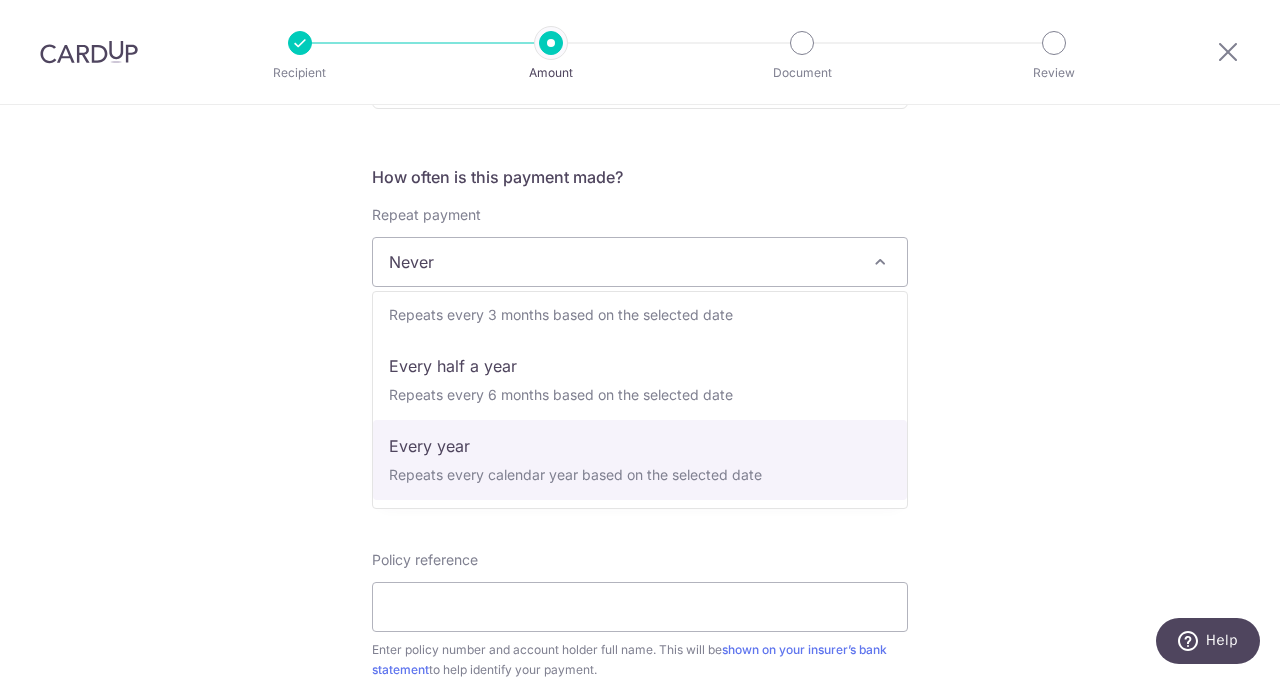 scroll, scrollTop: 280, scrollLeft: 0, axis: vertical 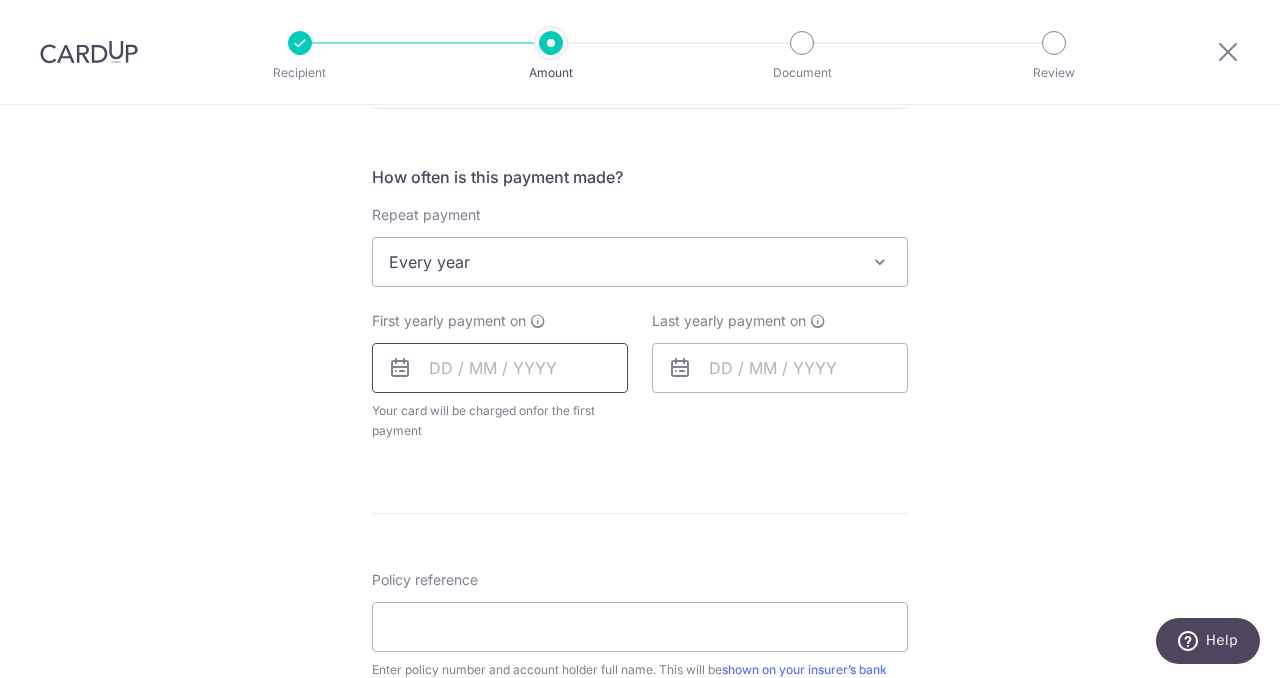 click at bounding box center [500, 368] 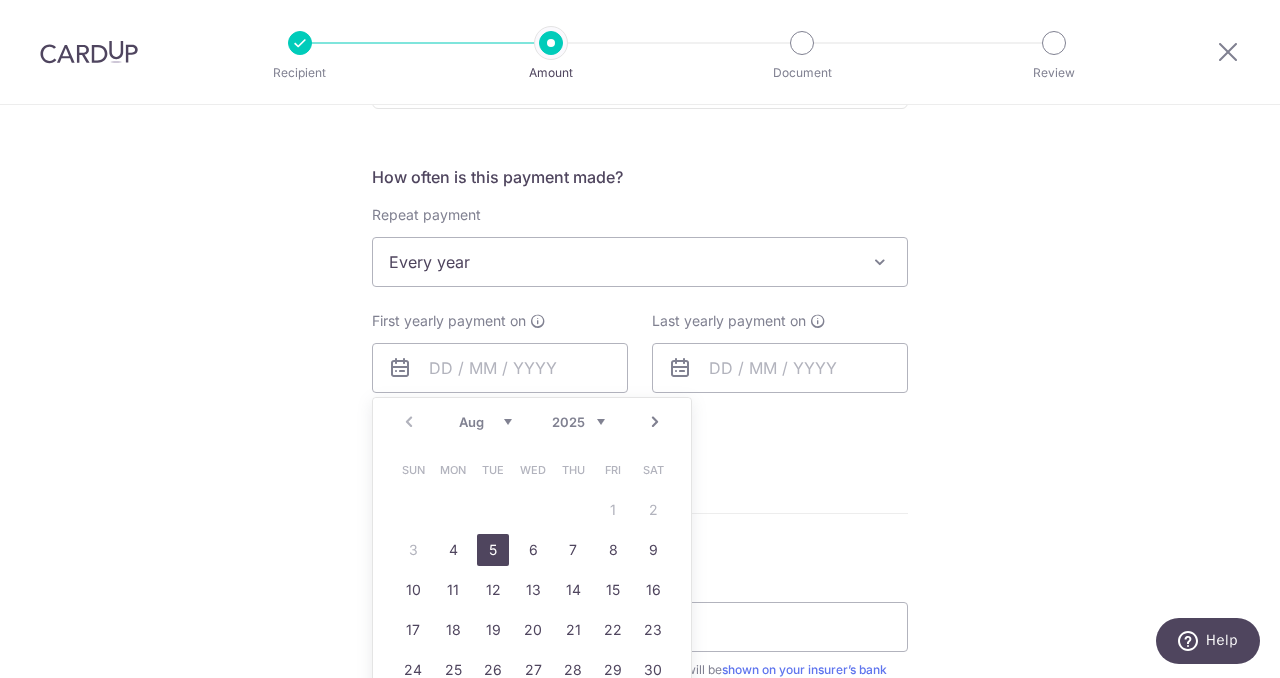 click on "5" at bounding box center (493, 550) 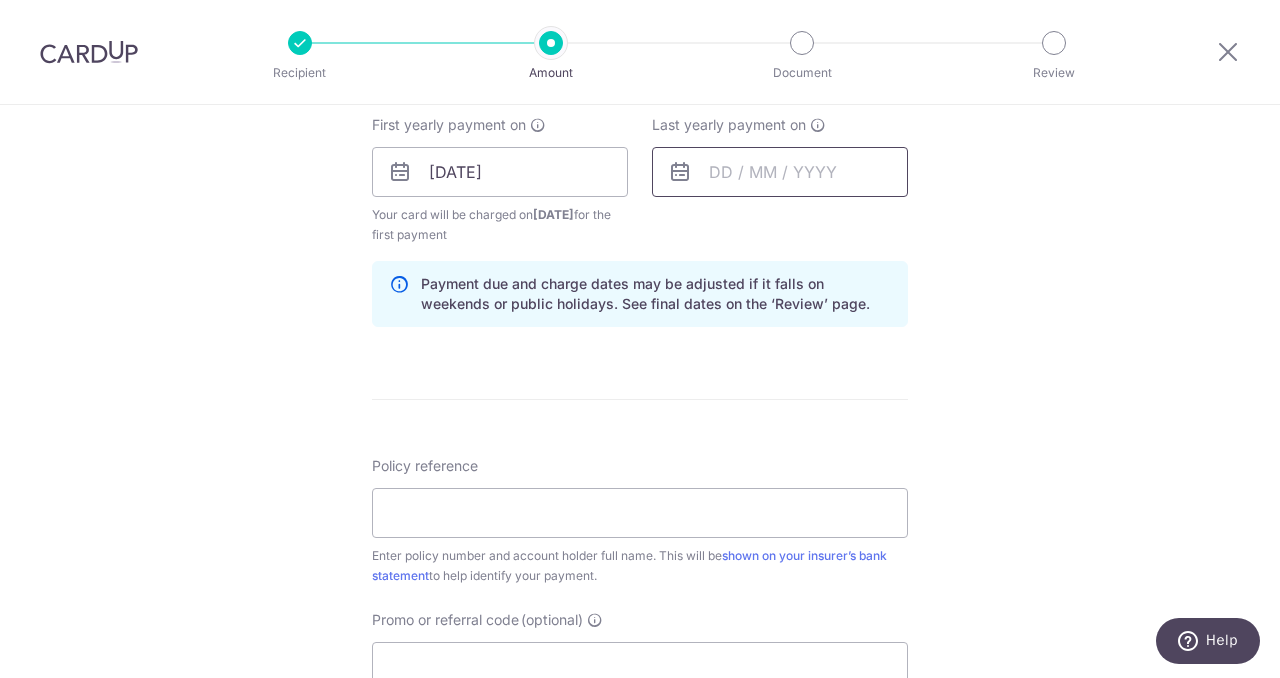 scroll, scrollTop: 1452, scrollLeft: 0, axis: vertical 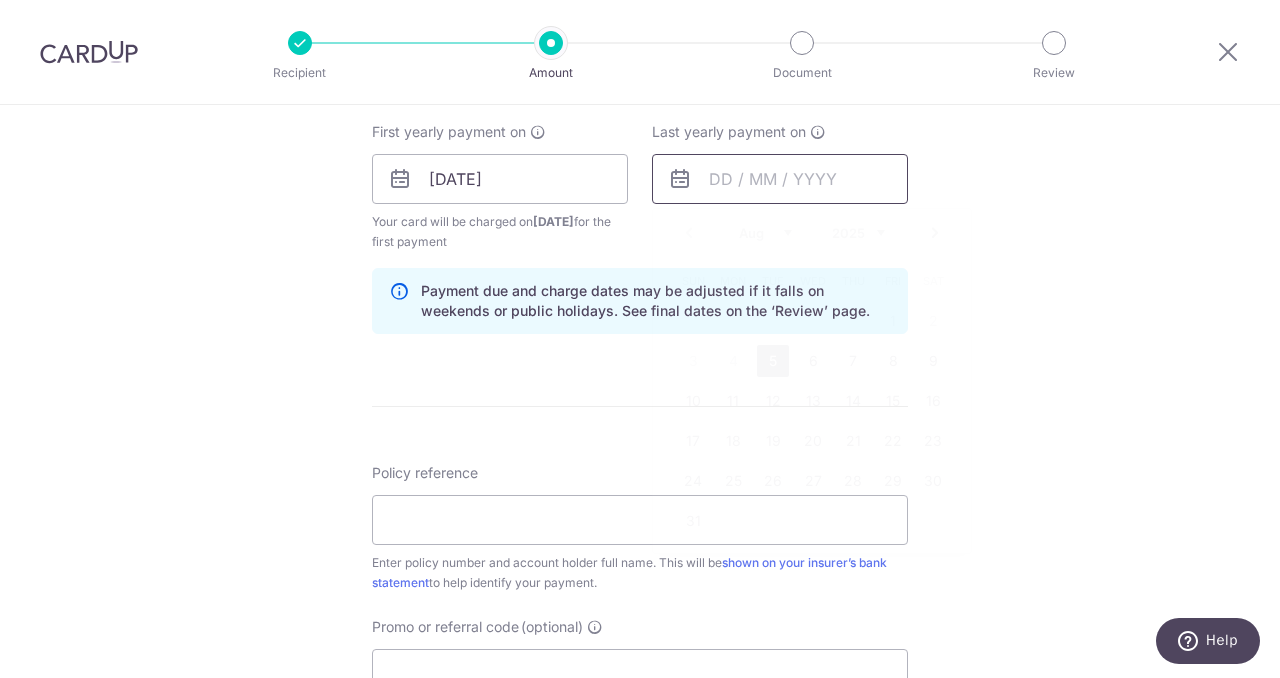 click at bounding box center (780, 179) 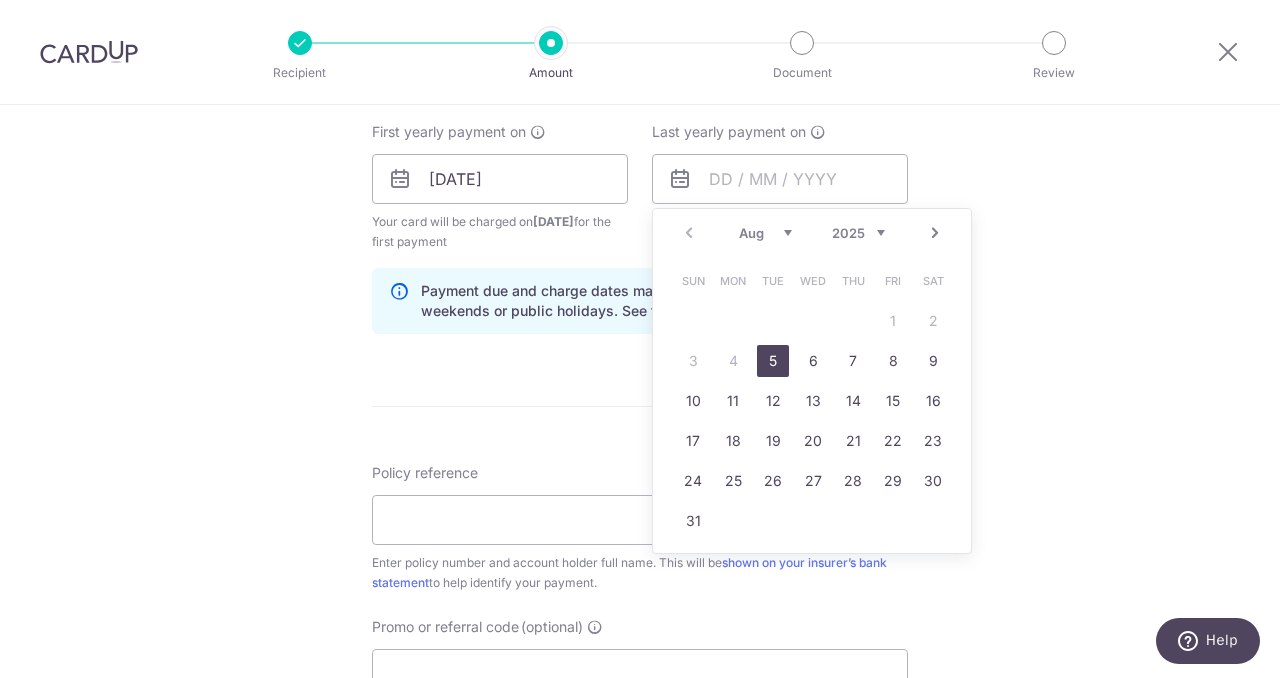 click on "Tue" at bounding box center (773, 281) 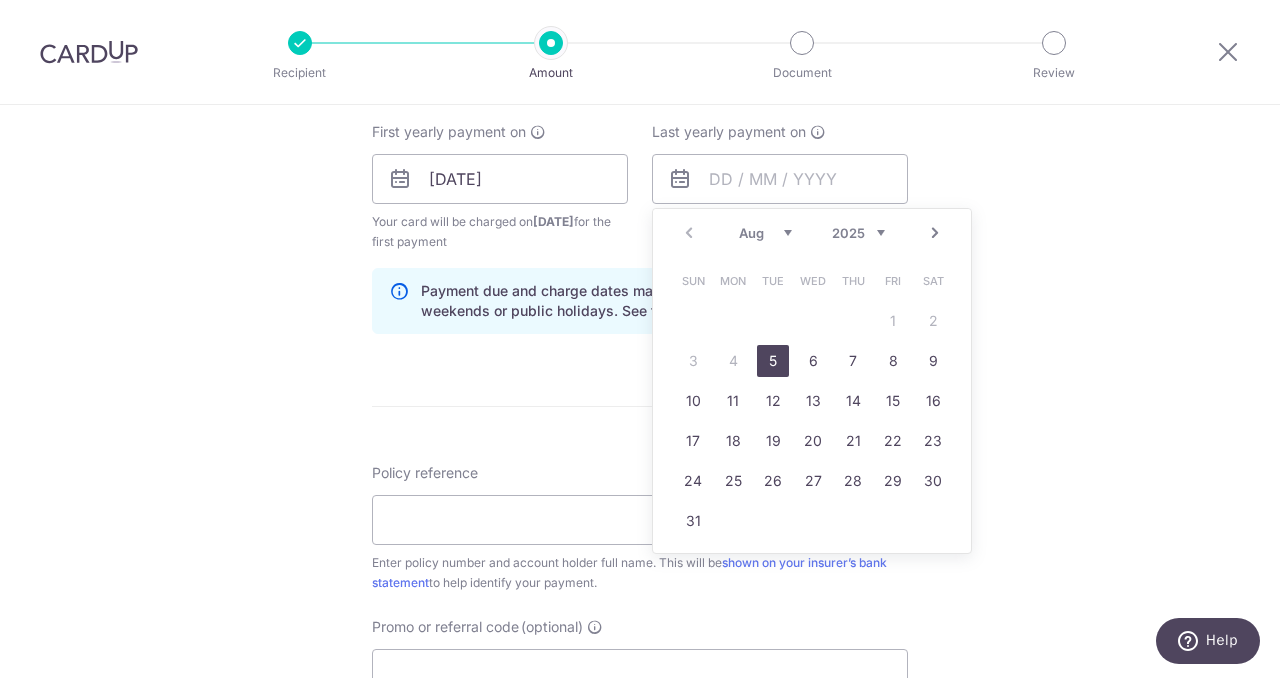 click on "2025 2026 2027 2028 2029 2030 2031 2032 2033 2034 2035" at bounding box center [858, 233] 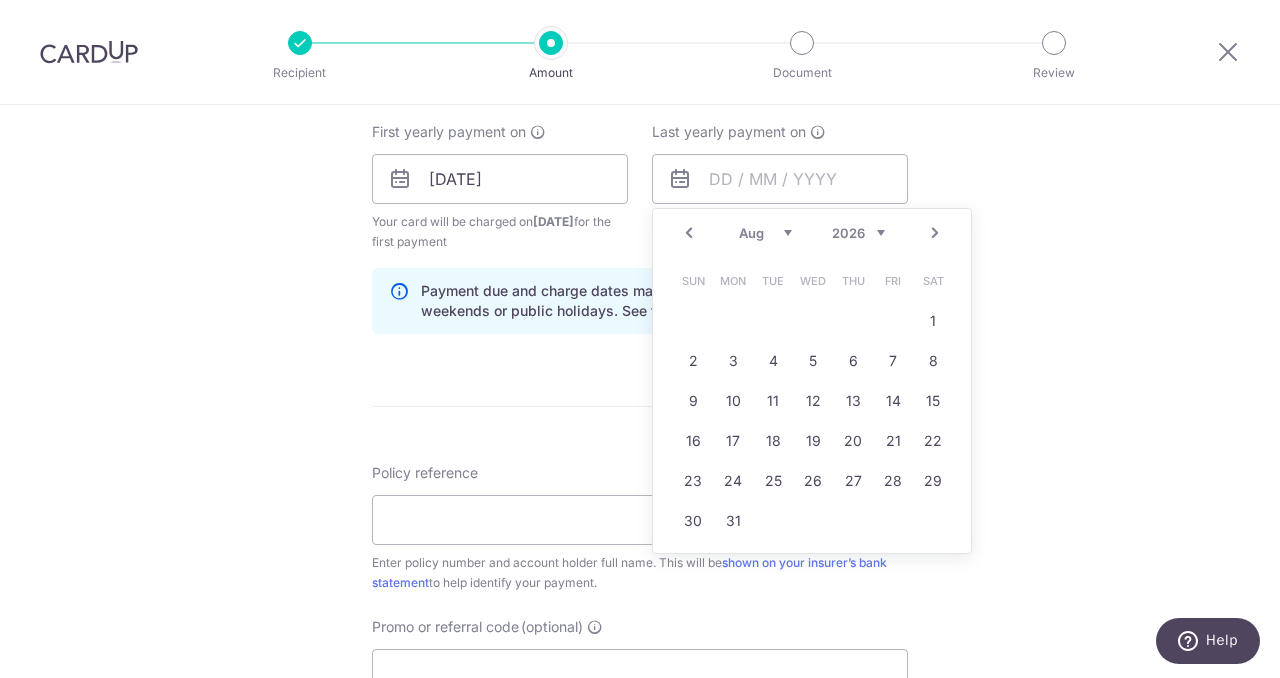 click on "2025 2026 2027 2028 2029 2030 2031 2032 2033 2034 2035" at bounding box center (858, 233) 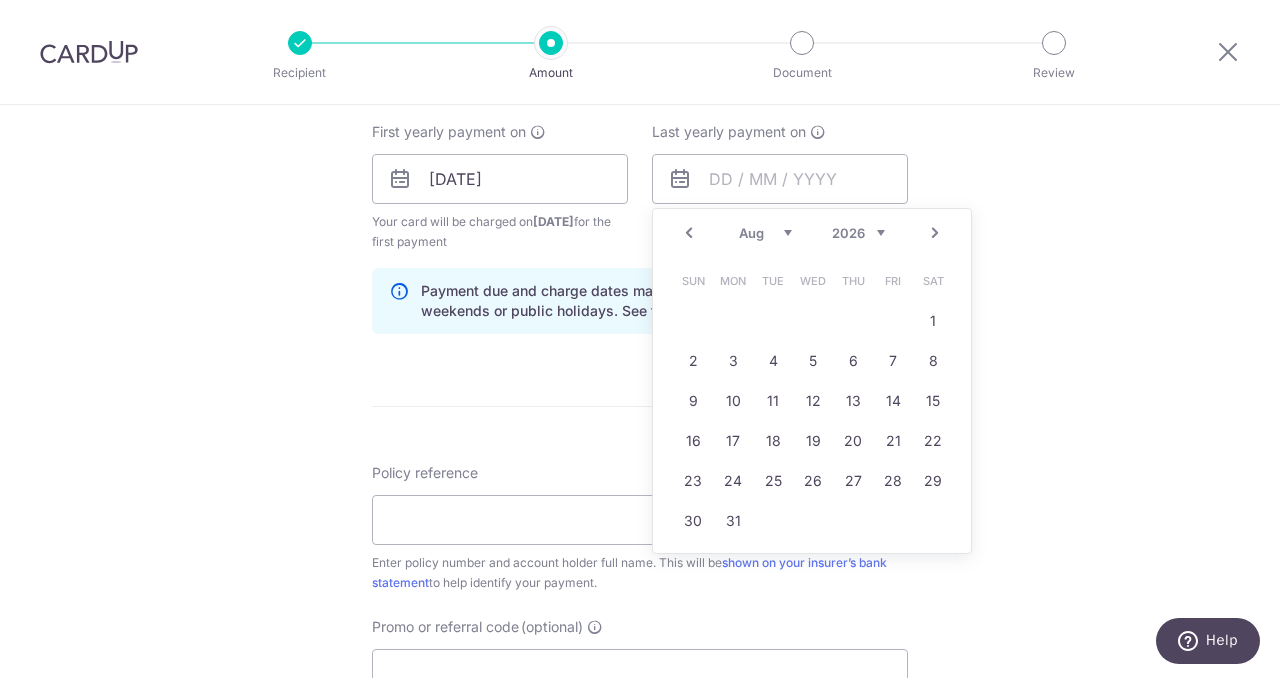 click on "Next" at bounding box center (935, 233) 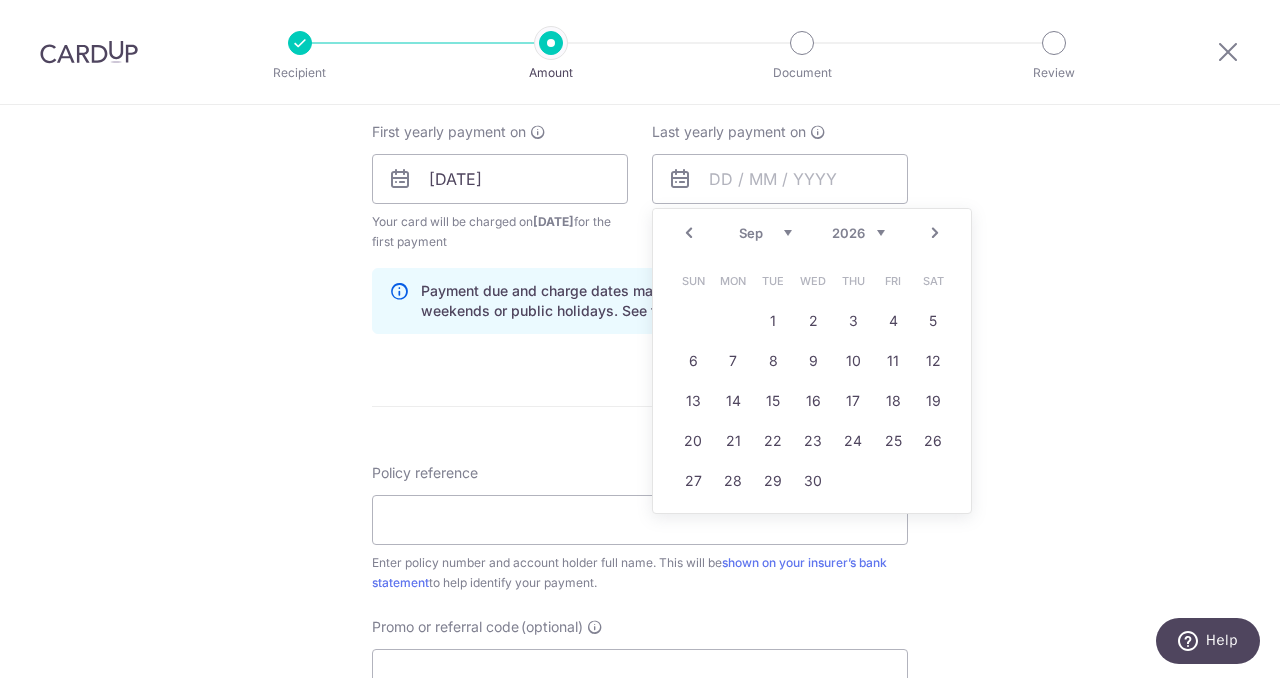 click on "Next" at bounding box center (935, 233) 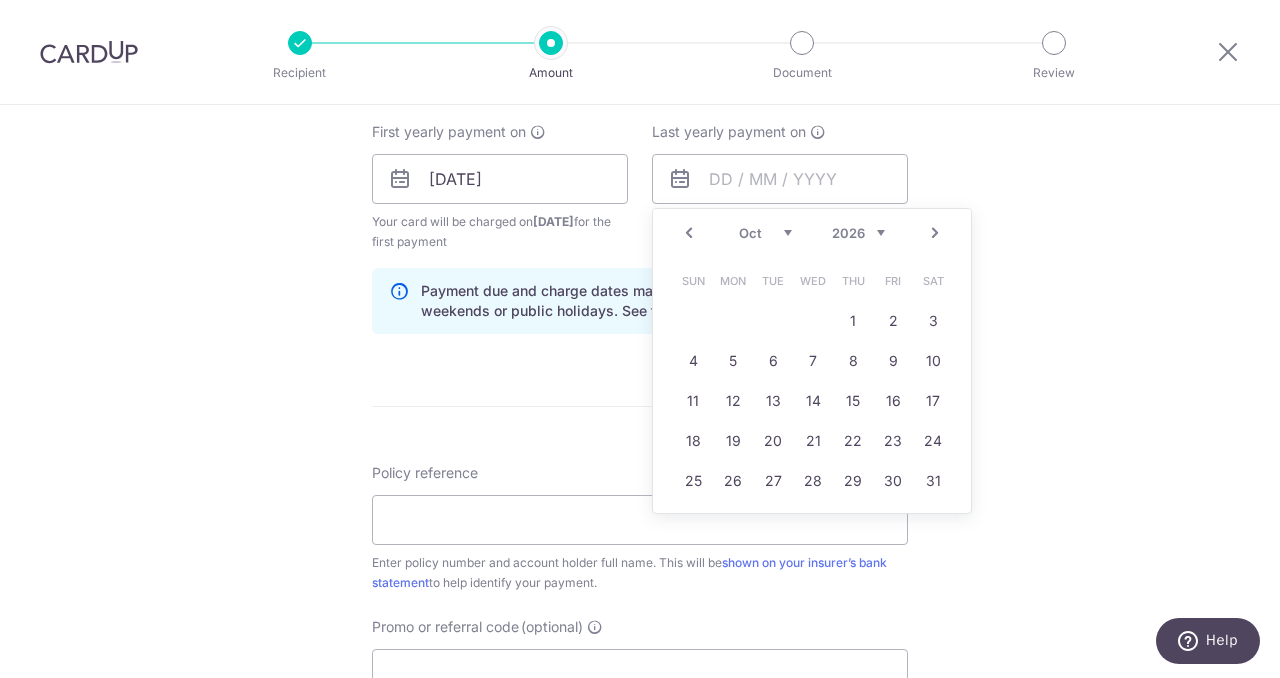 click on "Next" at bounding box center [935, 233] 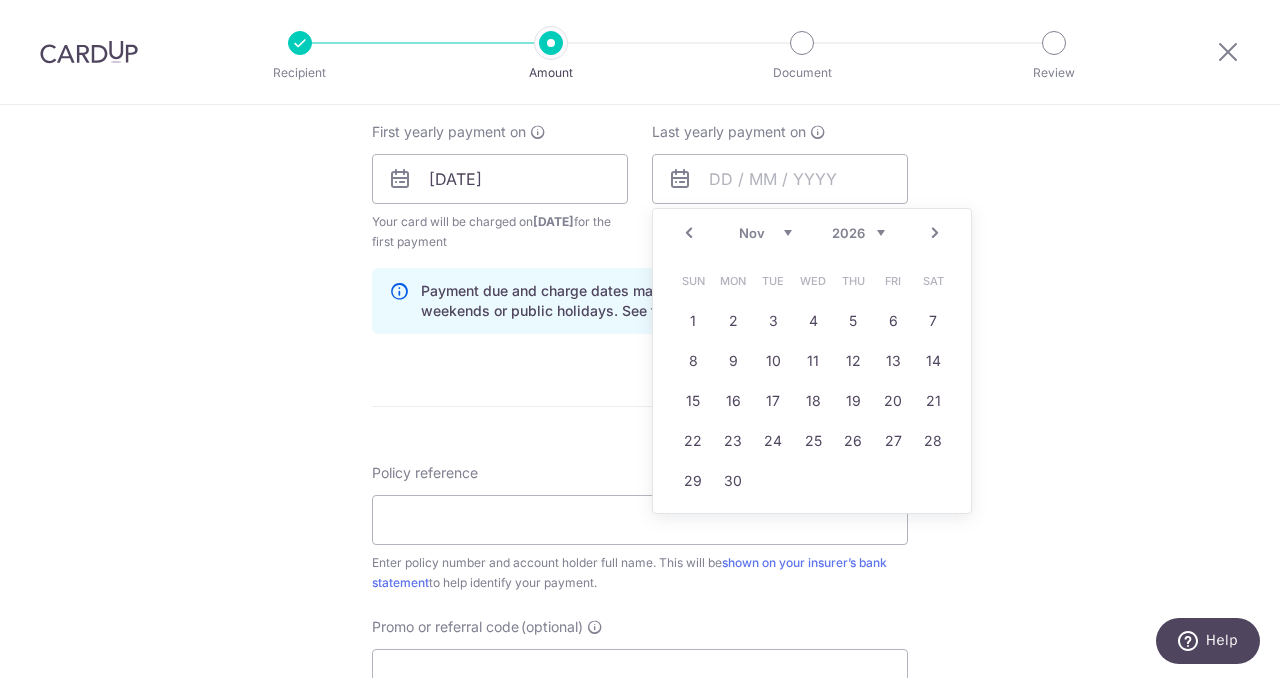 click on "Next" at bounding box center [935, 233] 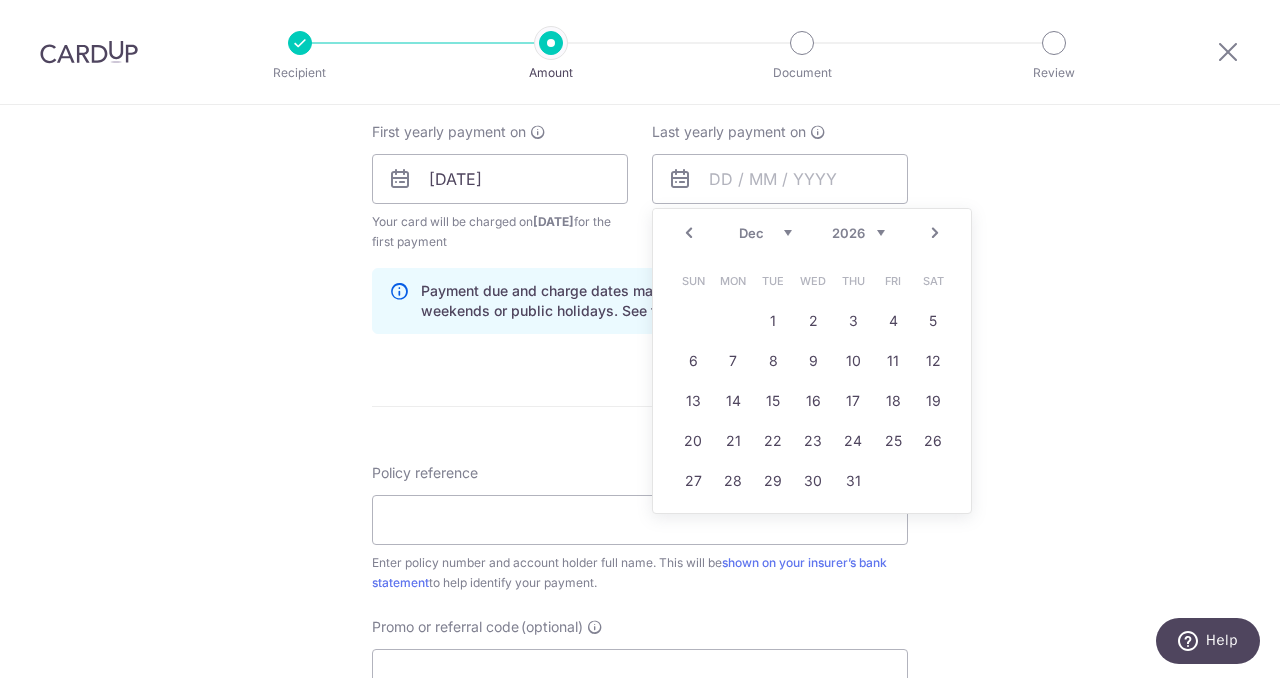 click on "Next" at bounding box center (935, 233) 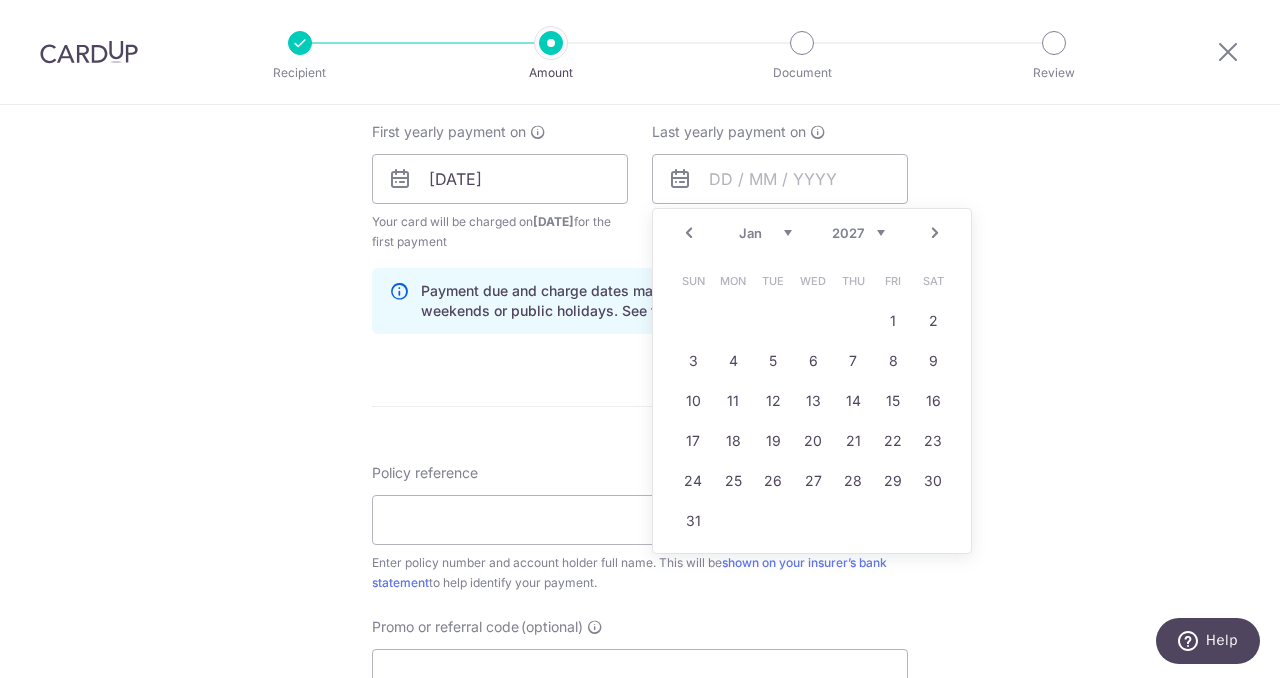 click on "Prev" at bounding box center [689, 233] 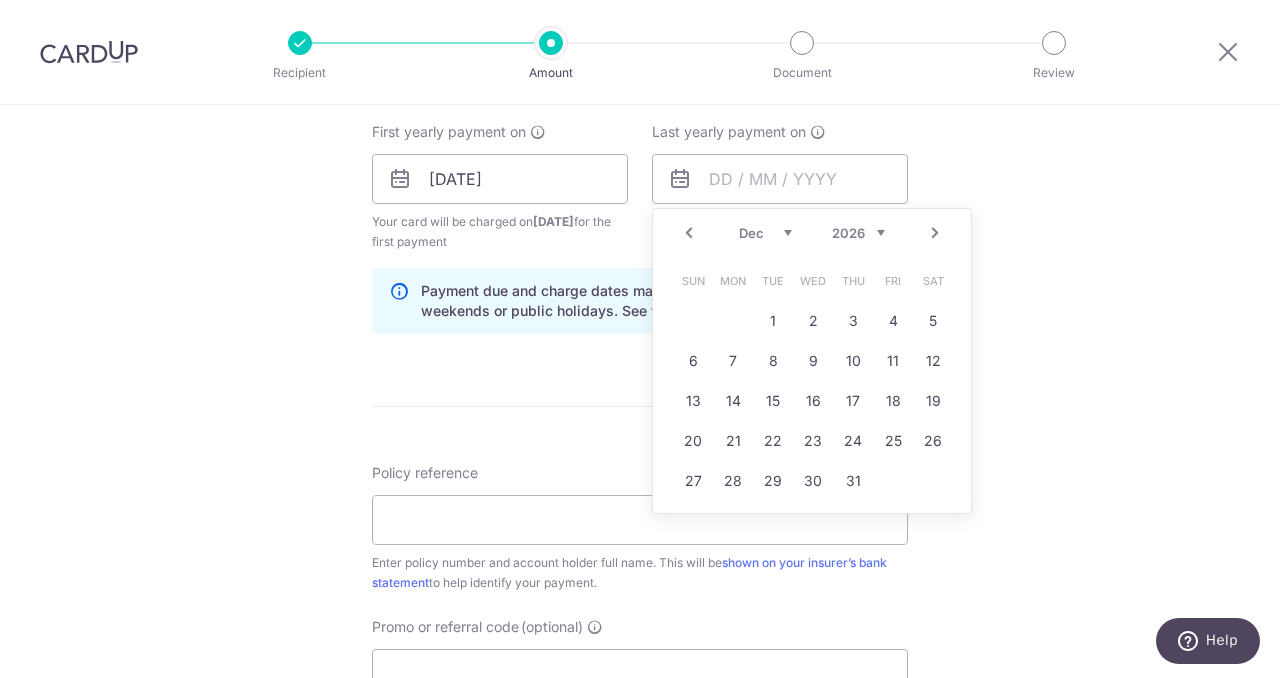 click on "Prev" at bounding box center (689, 233) 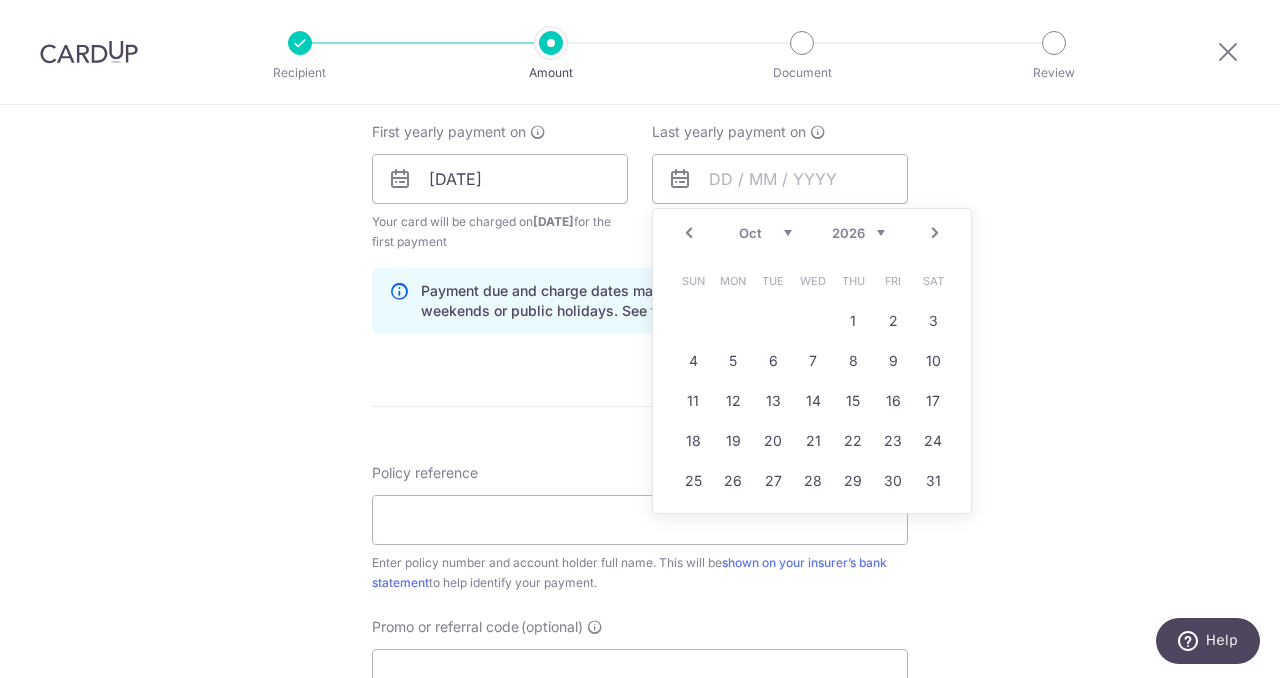 click on "Prev" at bounding box center (689, 233) 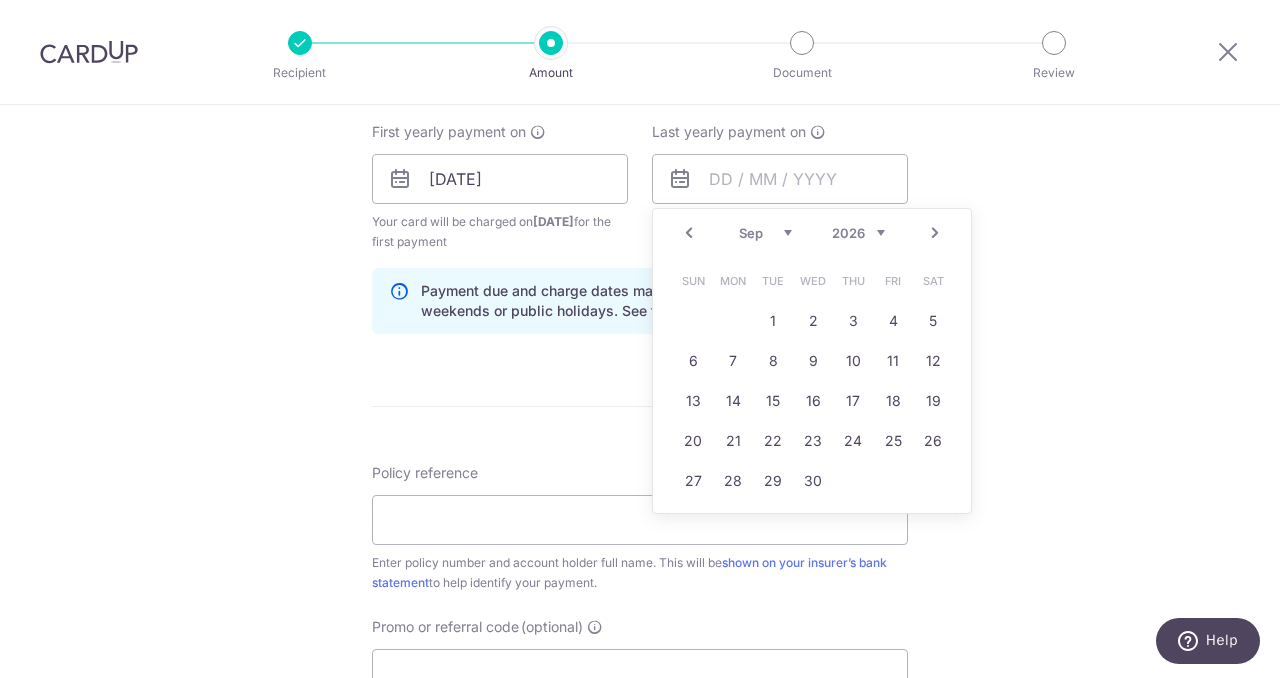 click on "Prev" at bounding box center (689, 233) 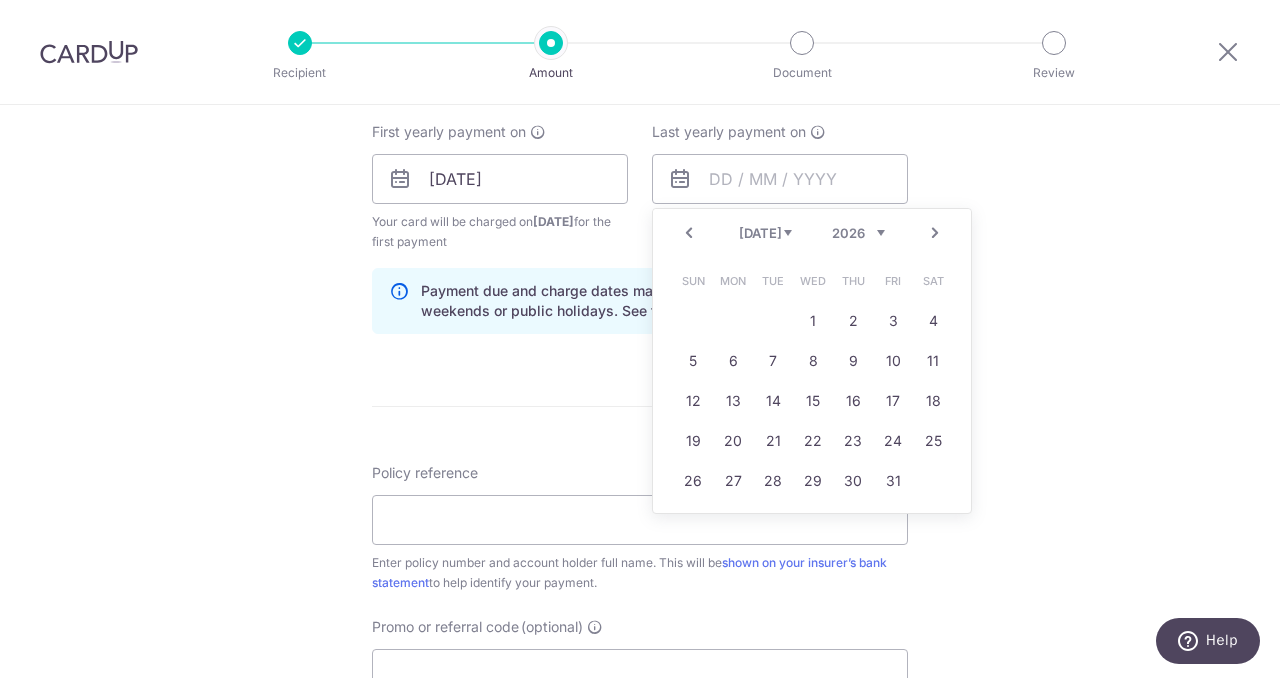 click on "Prev" at bounding box center [689, 233] 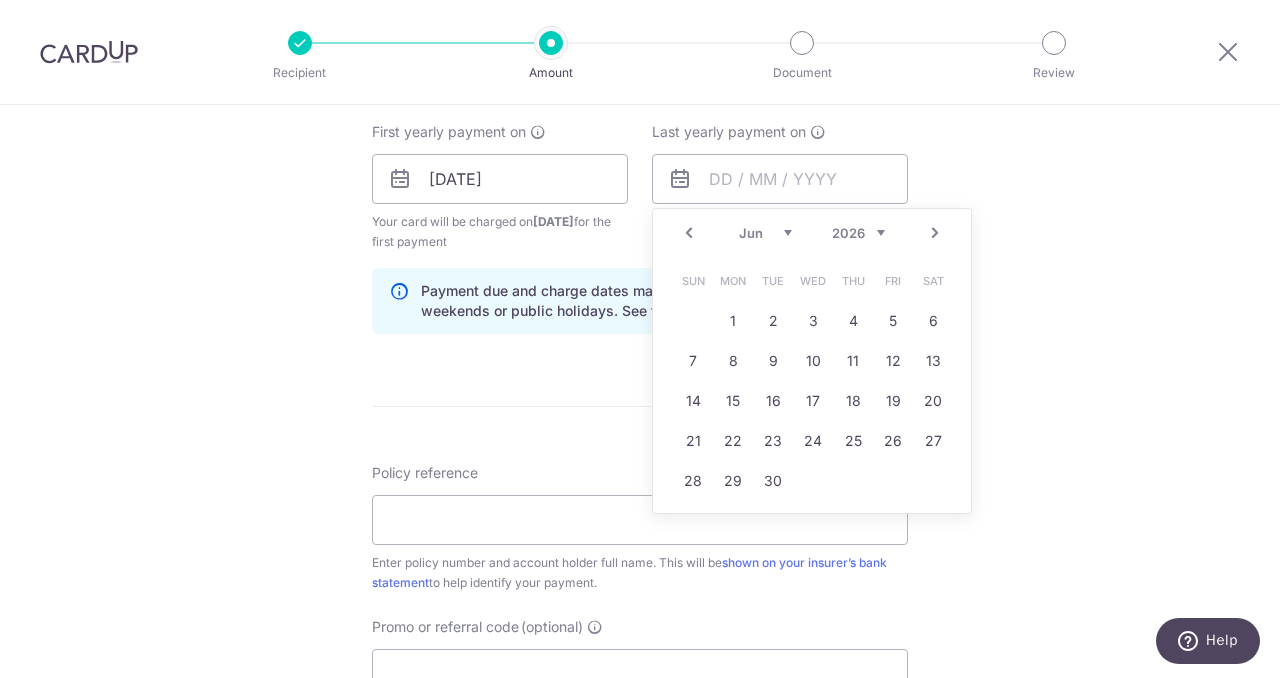 click on "Prev" at bounding box center (689, 233) 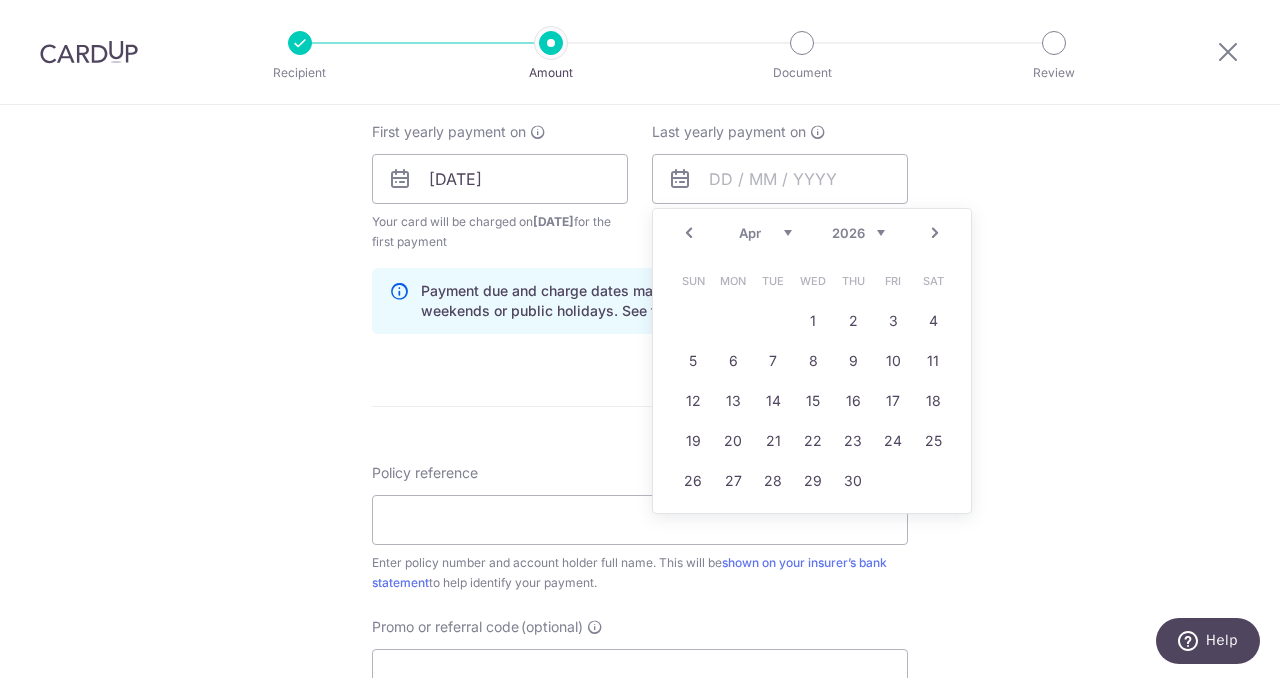 click on "Prev" at bounding box center (689, 233) 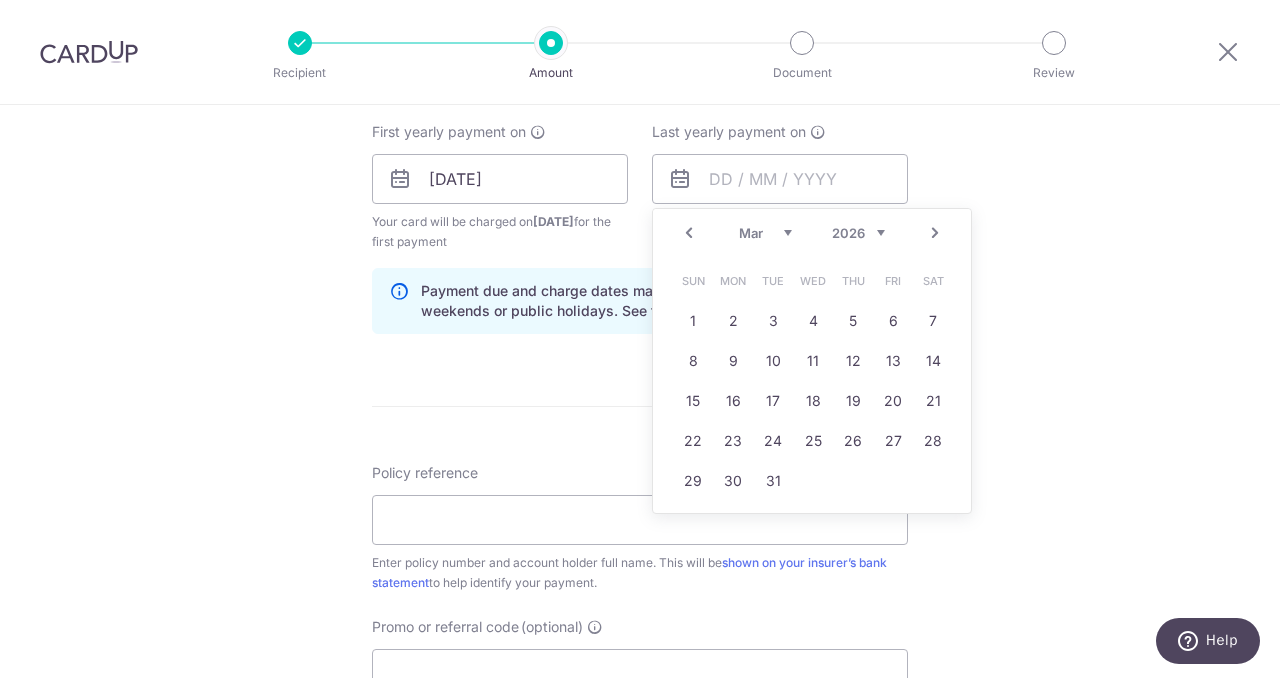 click on "Prev" at bounding box center [689, 233] 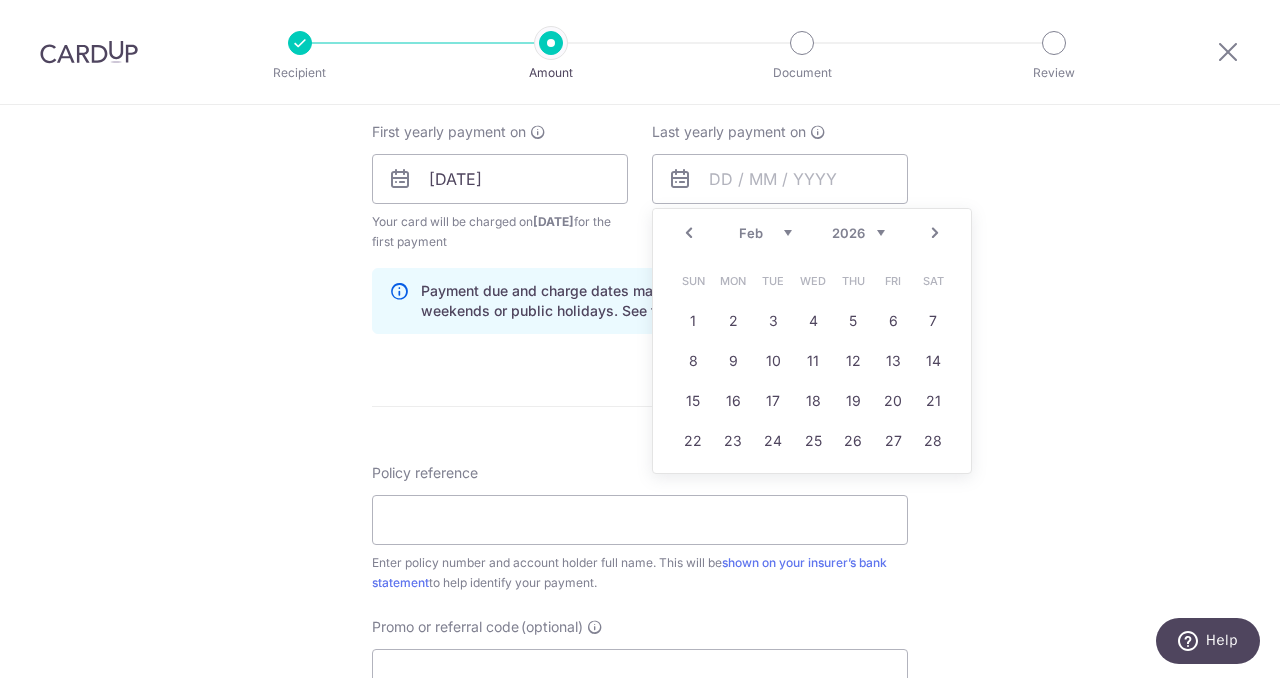 click on "Prev" at bounding box center [689, 233] 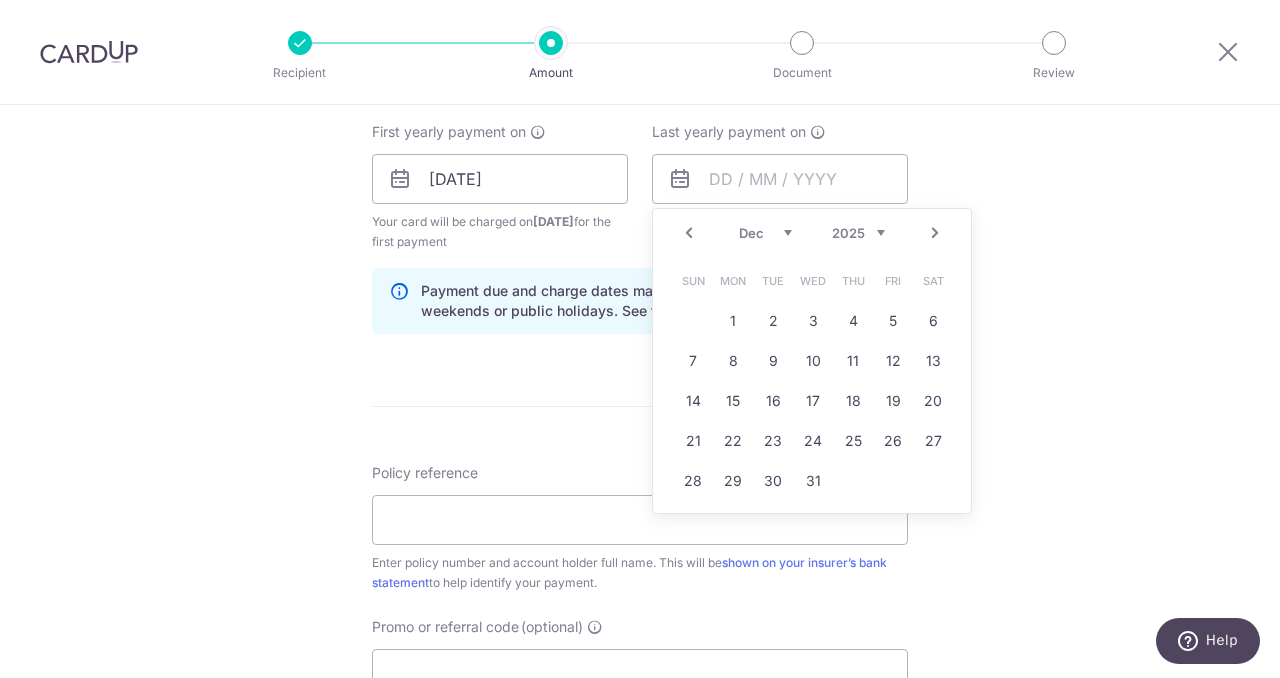 click on "Prev" at bounding box center [689, 233] 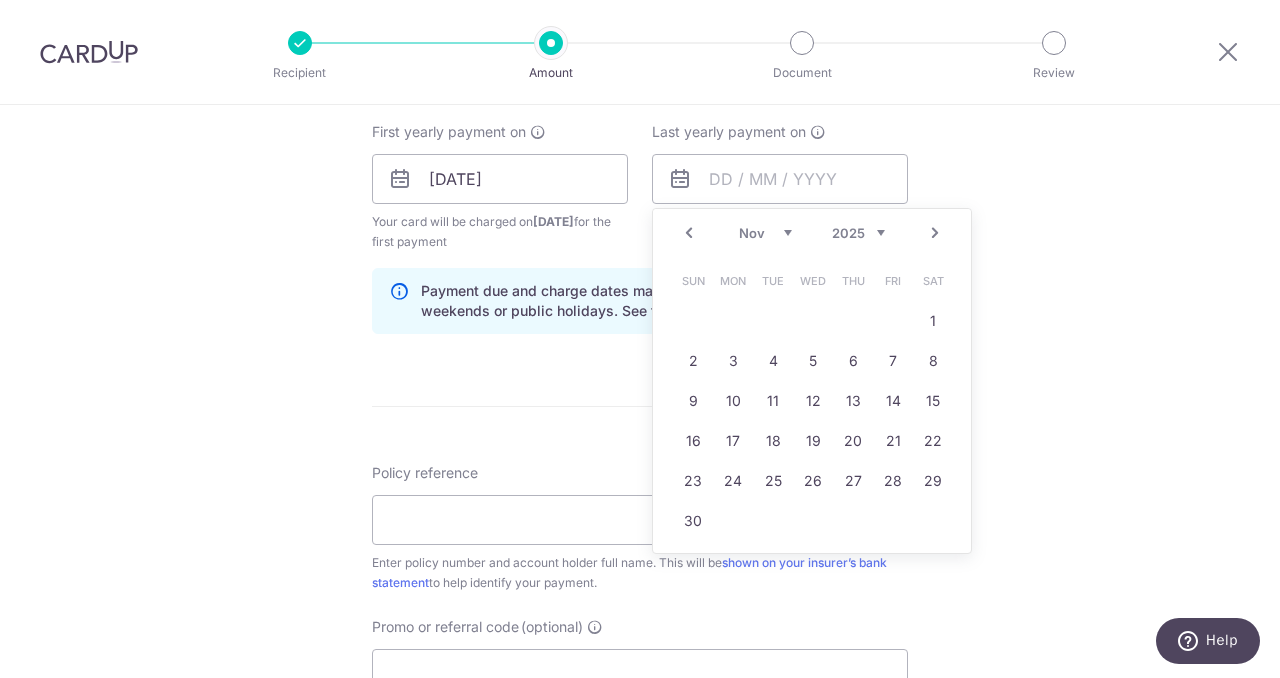 click on "Prev" at bounding box center [689, 233] 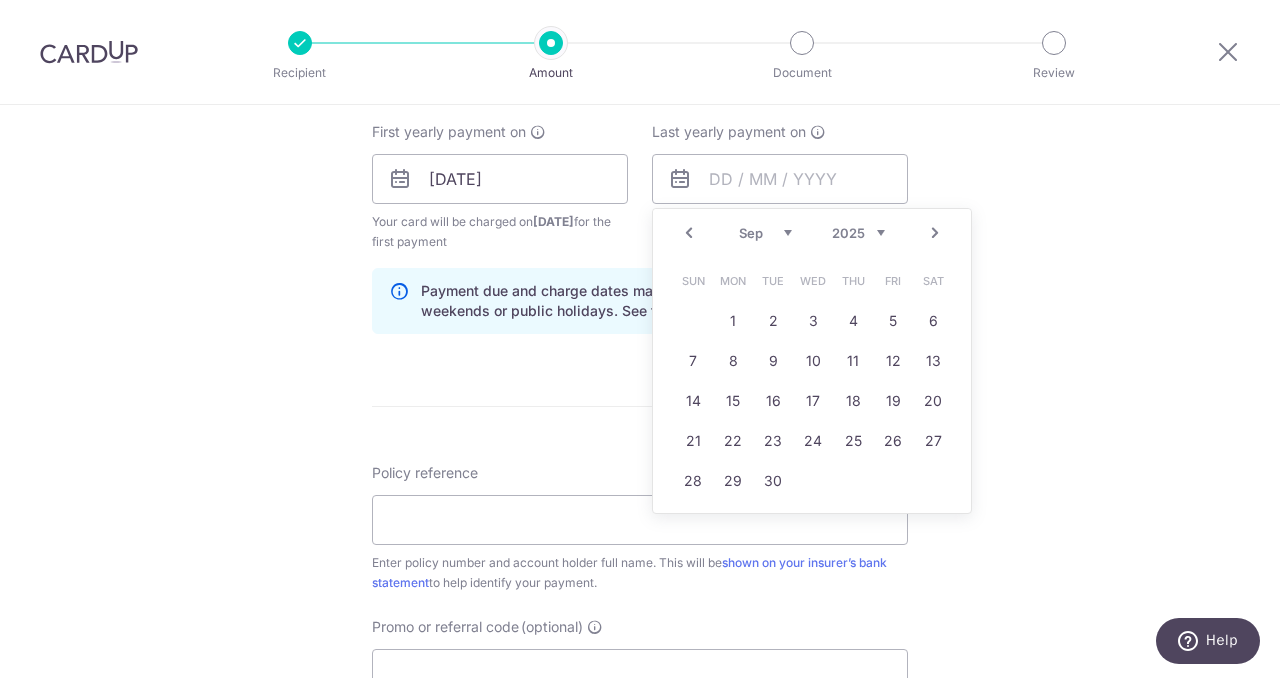 click on "Prev" at bounding box center (689, 233) 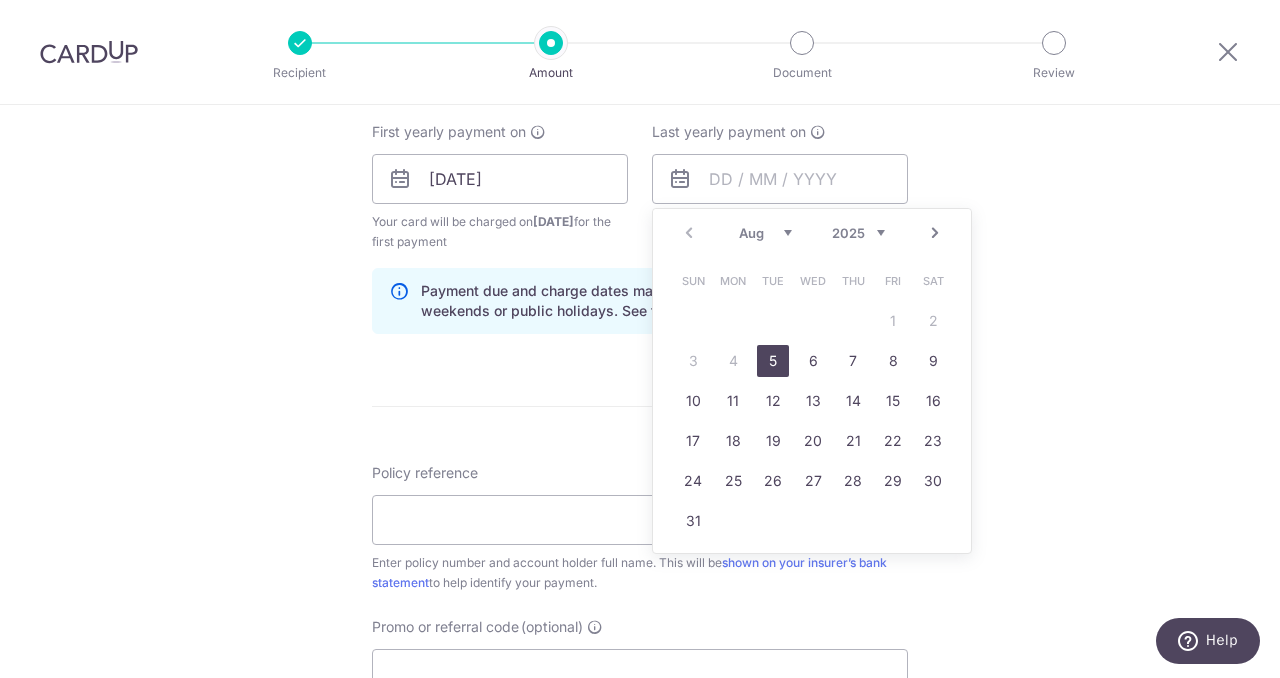 click on "Prev Next Aug Sep Oct Nov [DATE] 2026 2027 2028 2029 2030 2031 2032 2033 2034 2035" at bounding box center (812, 233) 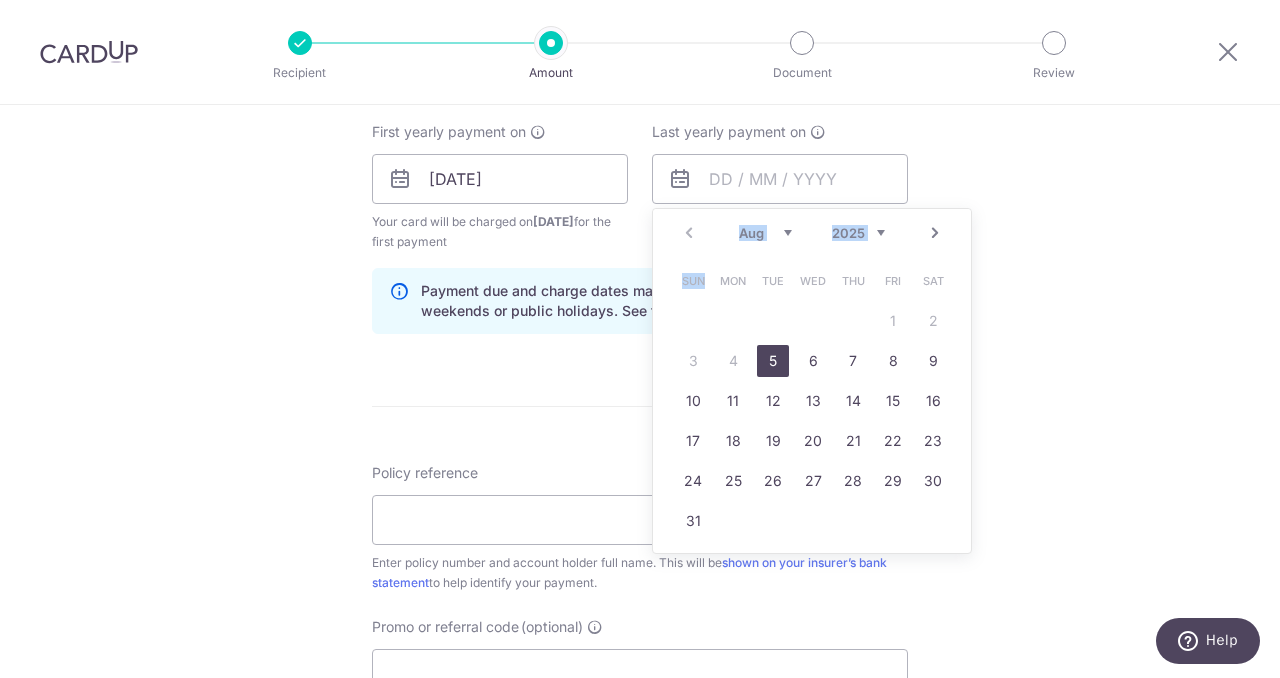click on "Prev Next Aug Sep Oct Nov [DATE] 2026 2027 2028 2029 2030 2031 2032 2033 2034 2035" at bounding box center (812, 233) 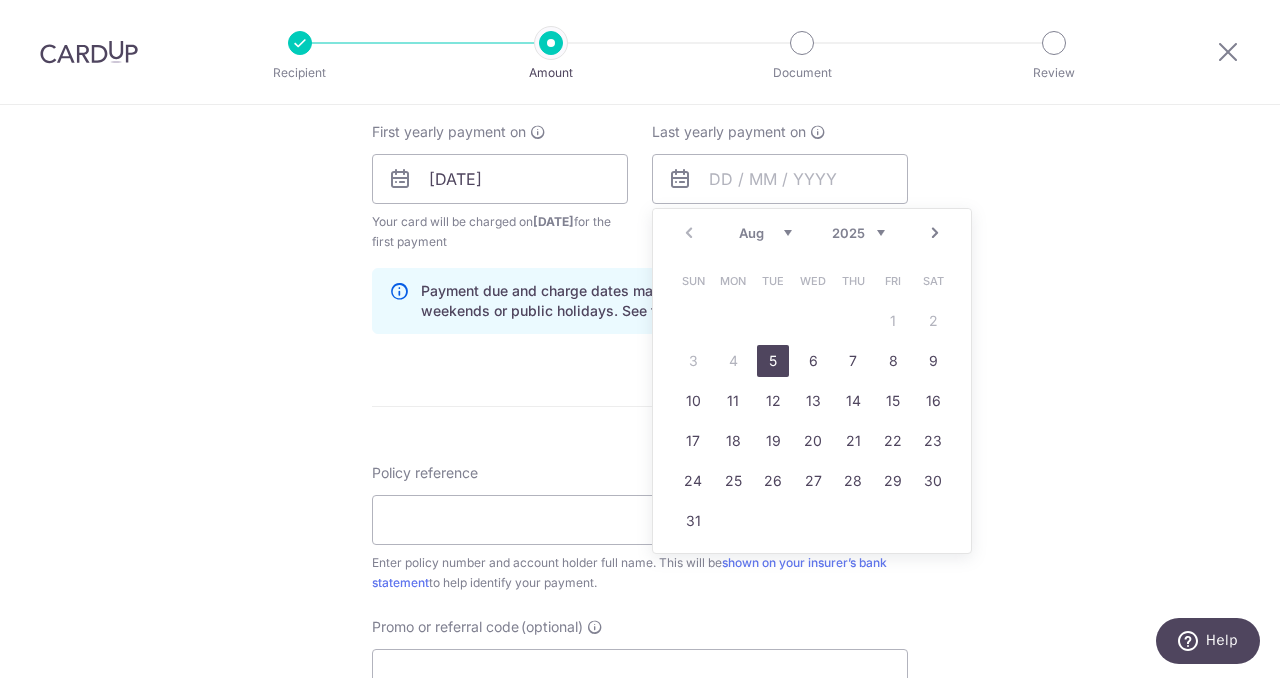 click on "Prev Next Aug Sep Oct Nov [DATE] 2026 2027 2028 2029 2030 2031 2032 2033 2034 2035" at bounding box center [812, 233] 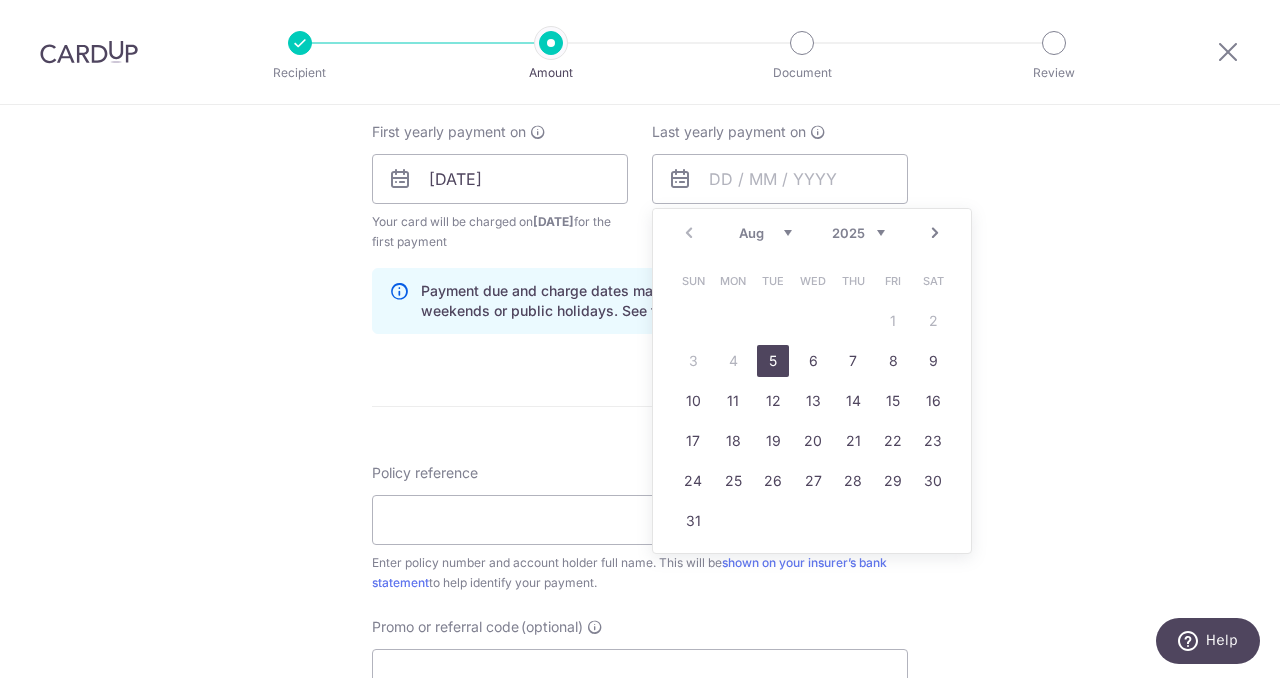 click on "2025 2026 2027 2028 2029 2030 2031 2032 2033 2034 2035" at bounding box center (858, 233) 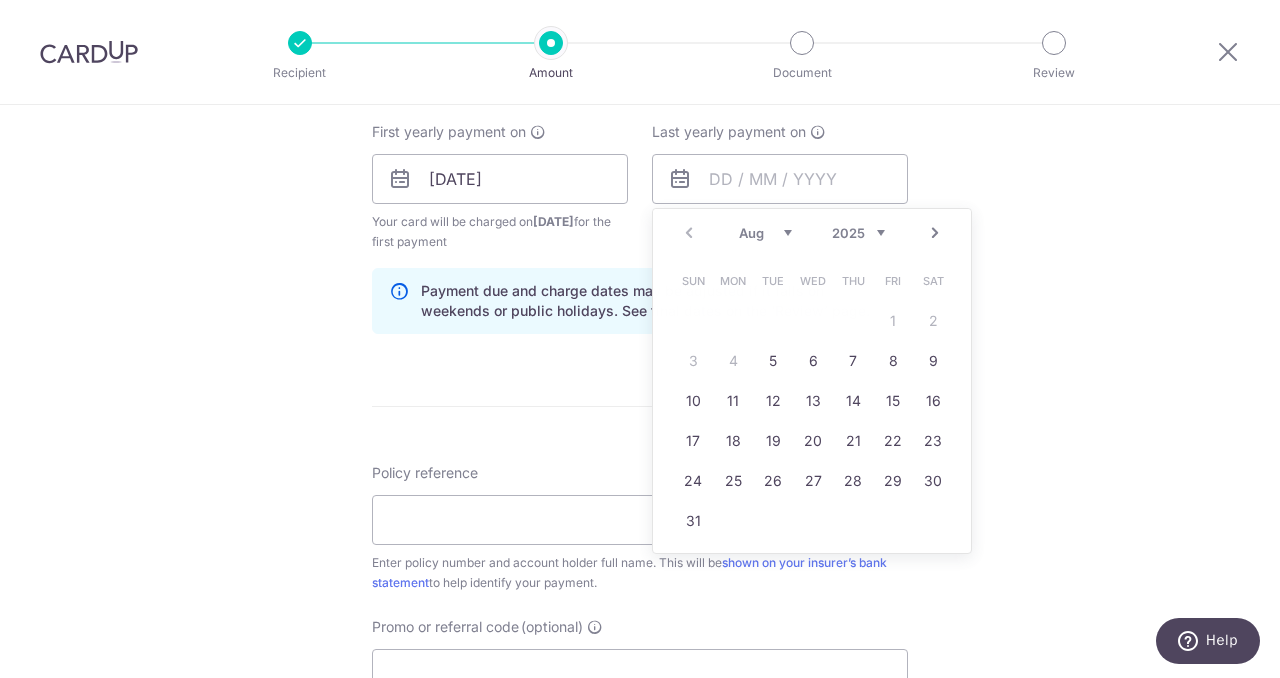 click on "Tell us more about your payment
Enter payment amount
SGD
10,000.00
10000.00
Select Card
Add new card
Add credit card
Secure 256-bit SSL
Text
New card details
Card
Secure 256-bit SSL" at bounding box center (640, -117) 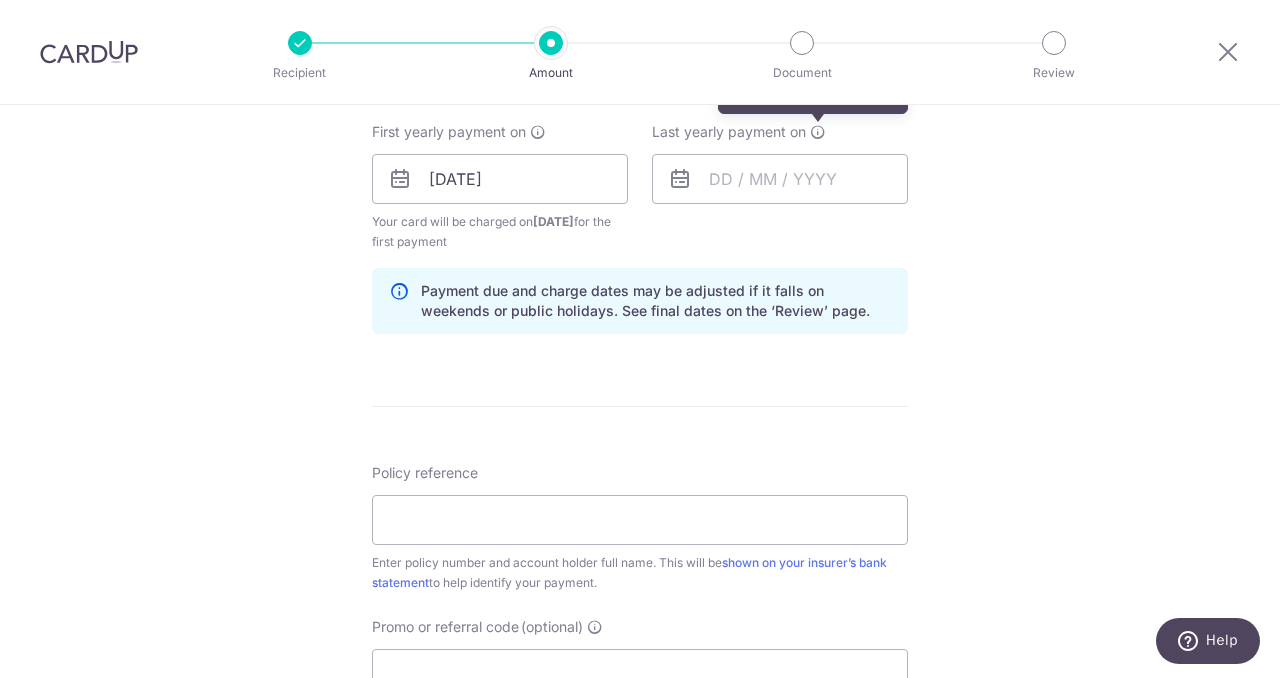 click at bounding box center [818, 132] 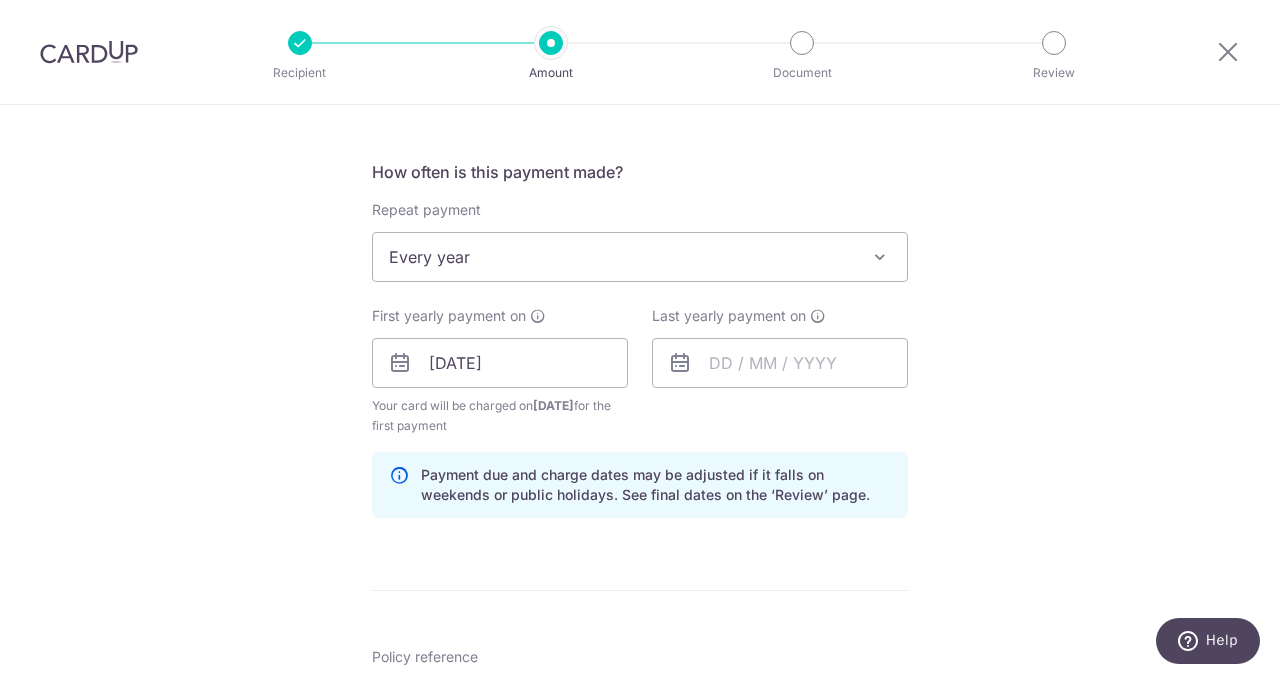 scroll, scrollTop: 1278, scrollLeft: 0, axis: vertical 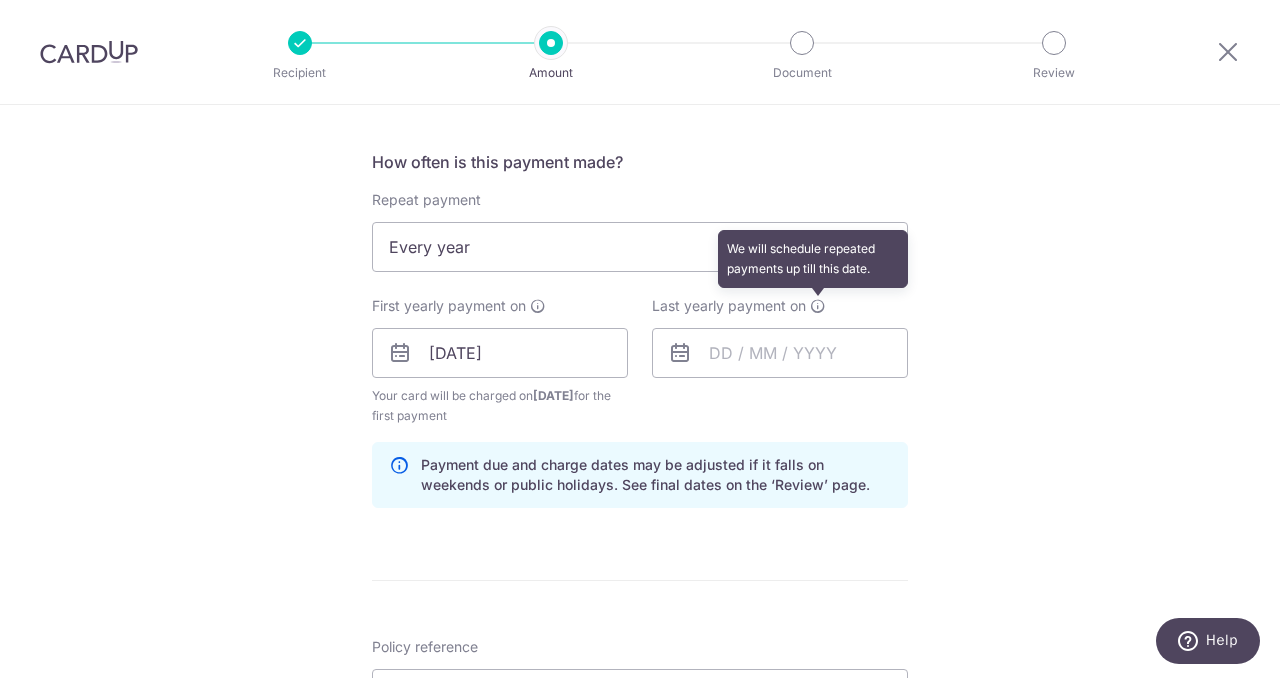 click at bounding box center [818, 306] 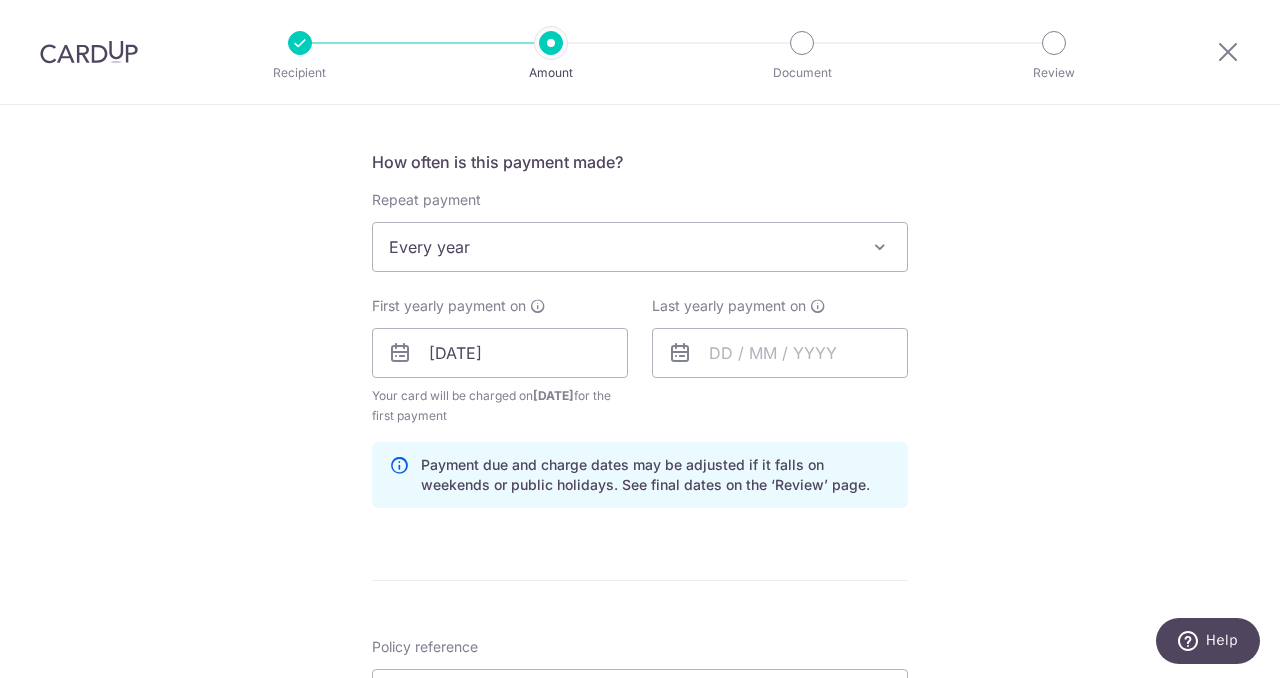 click at bounding box center (680, 353) 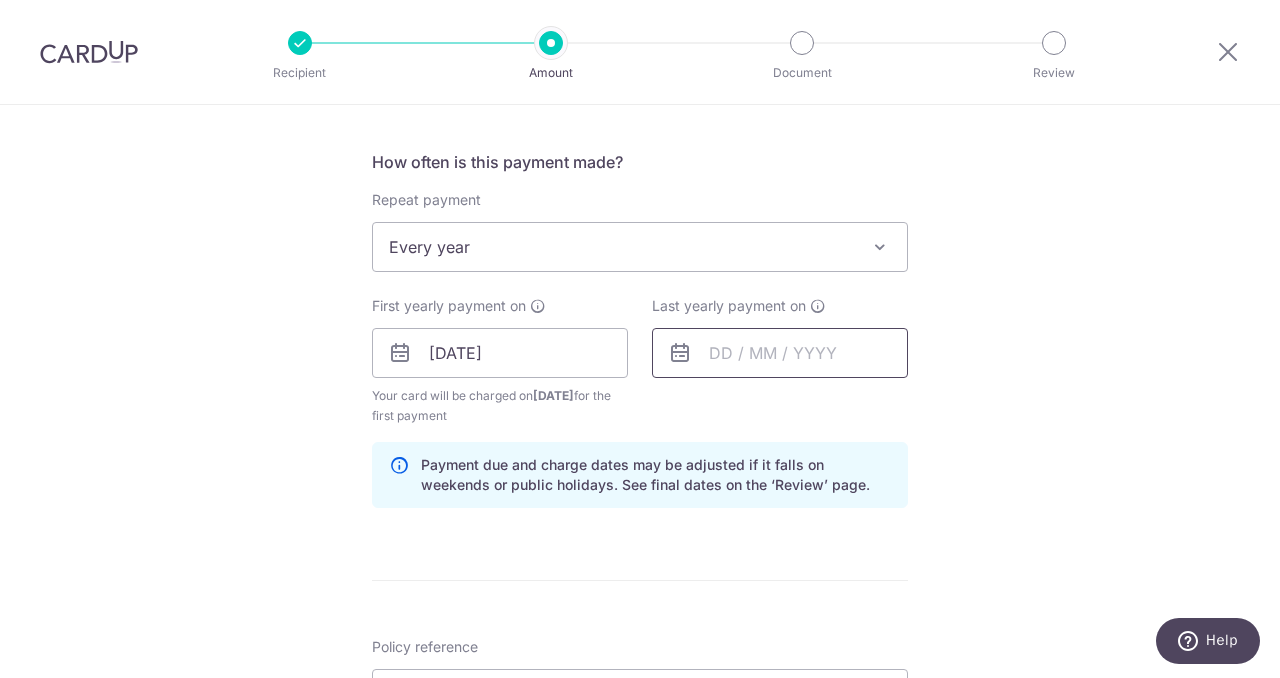 click at bounding box center [780, 353] 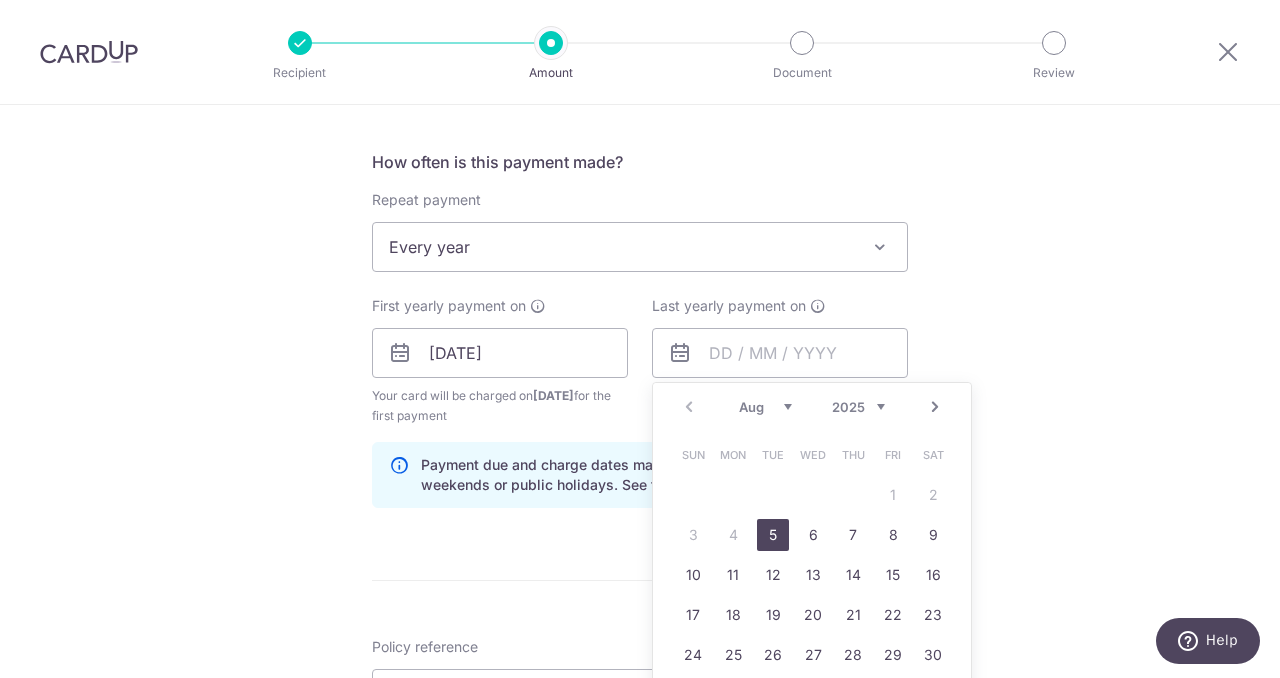 click on "2025 2026 2027 2028 2029 2030 2031 2032 2033 2034 2035" at bounding box center (858, 407) 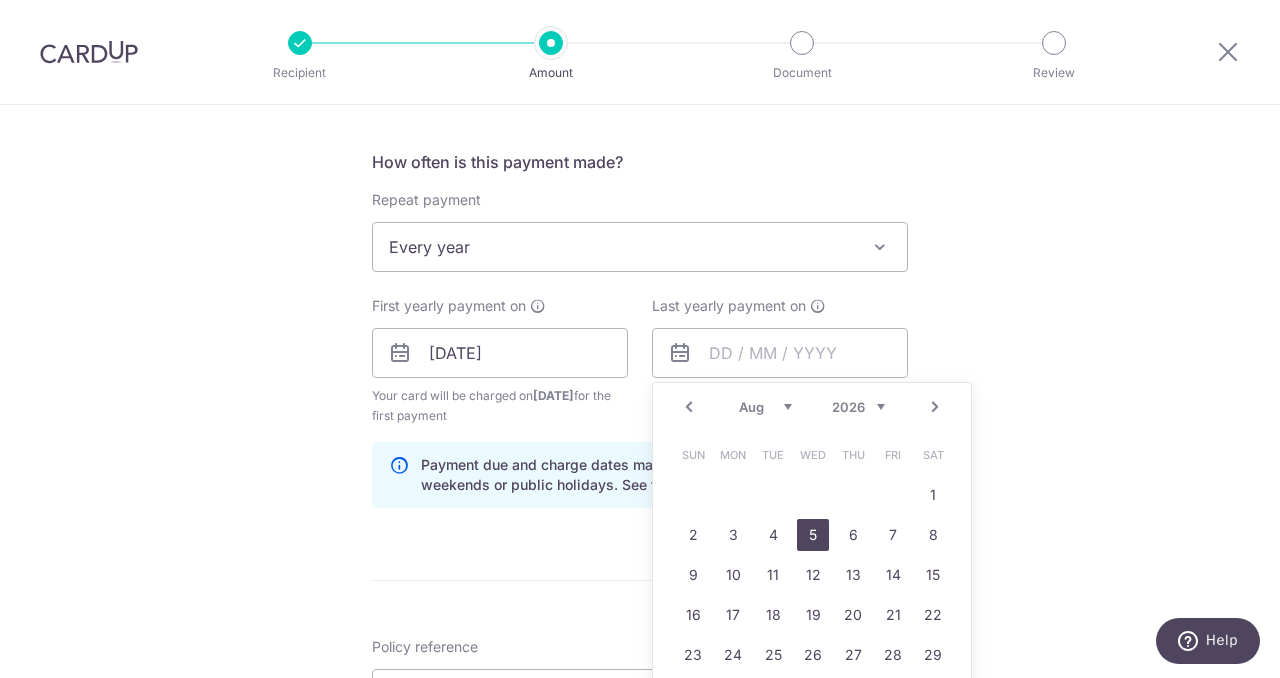 click on "5" at bounding box center [813, 535] 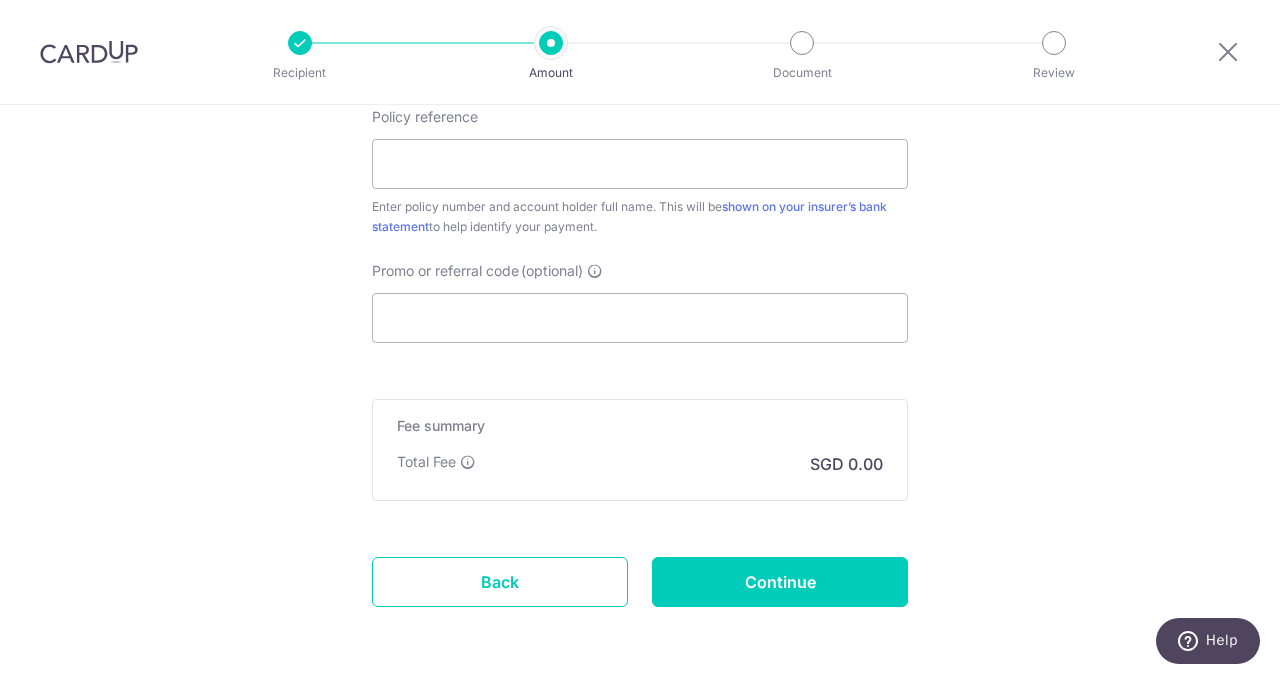 scroll, scrollTop: 1770, scrollLeft: 0, axis: vertical 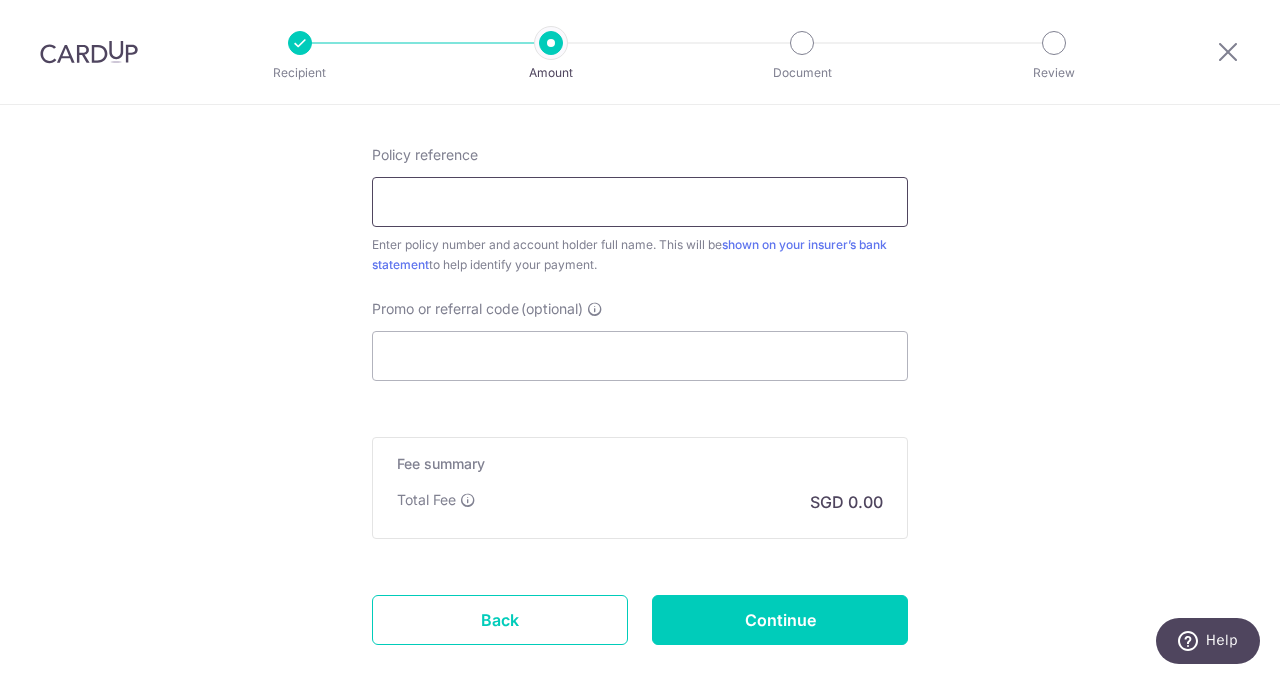 click on "Policy reference" at bounding box center (640, 202) 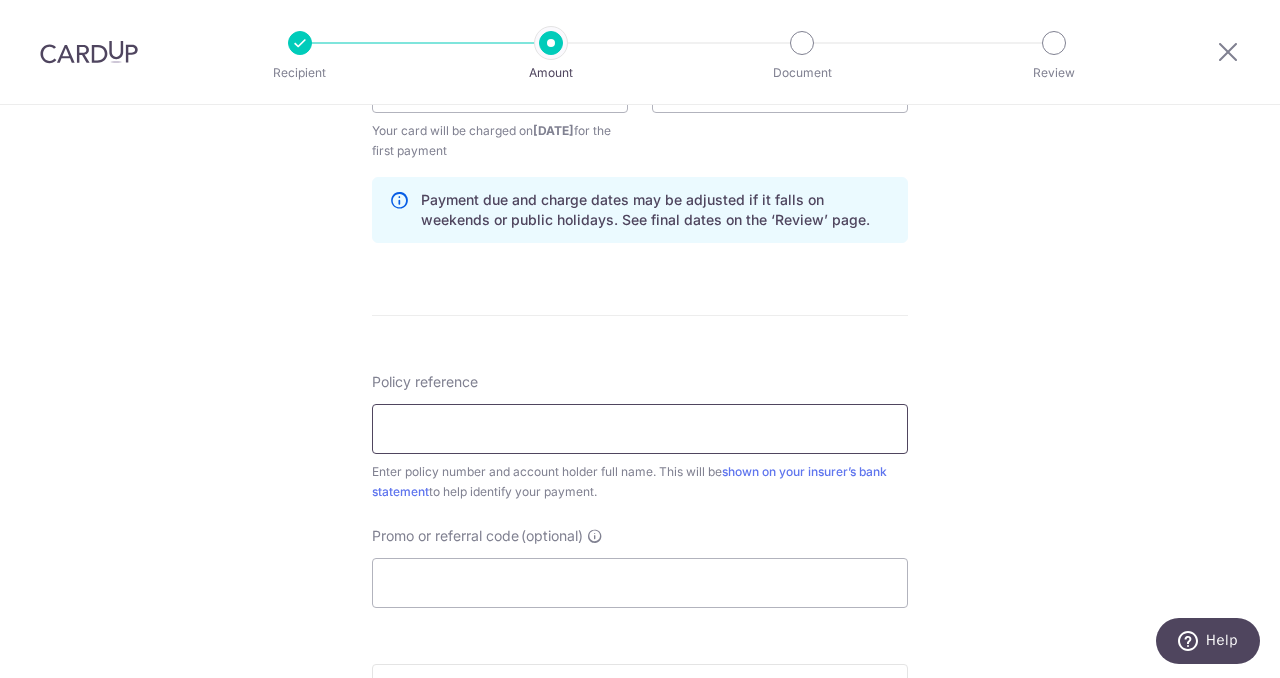 scroll, scrollTop: 1544, scrollLeft: 0, axis: vertical 